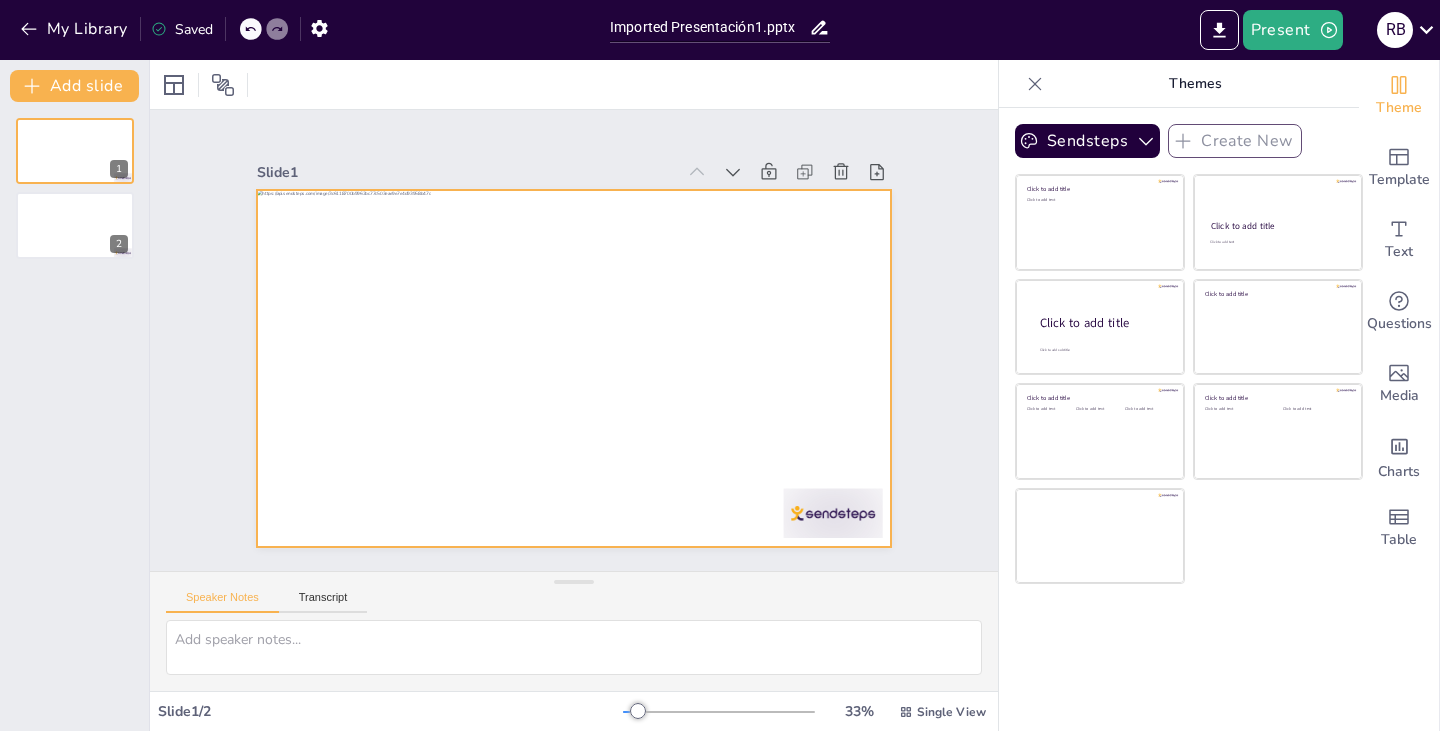 scroll, scrollTop: 0, scrollLeft: 0, axis: both 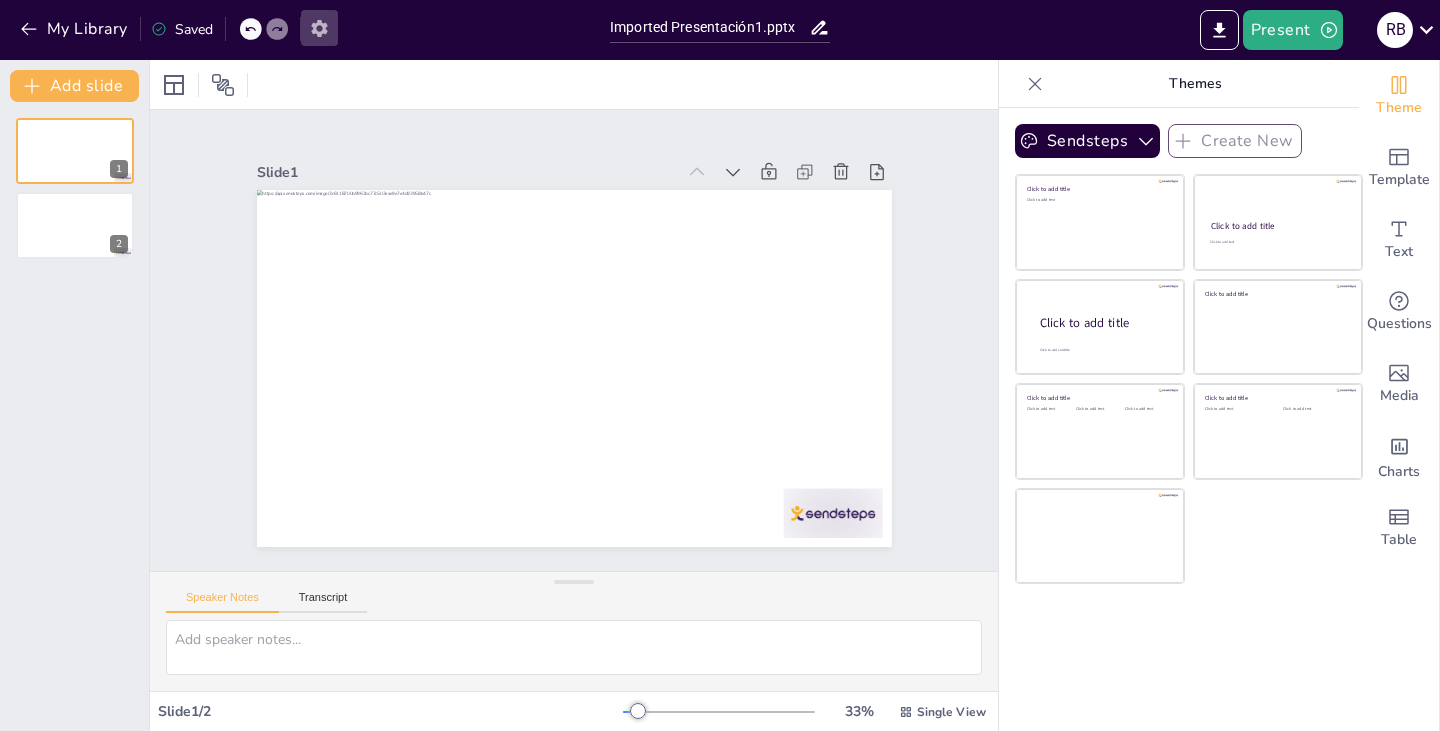 click 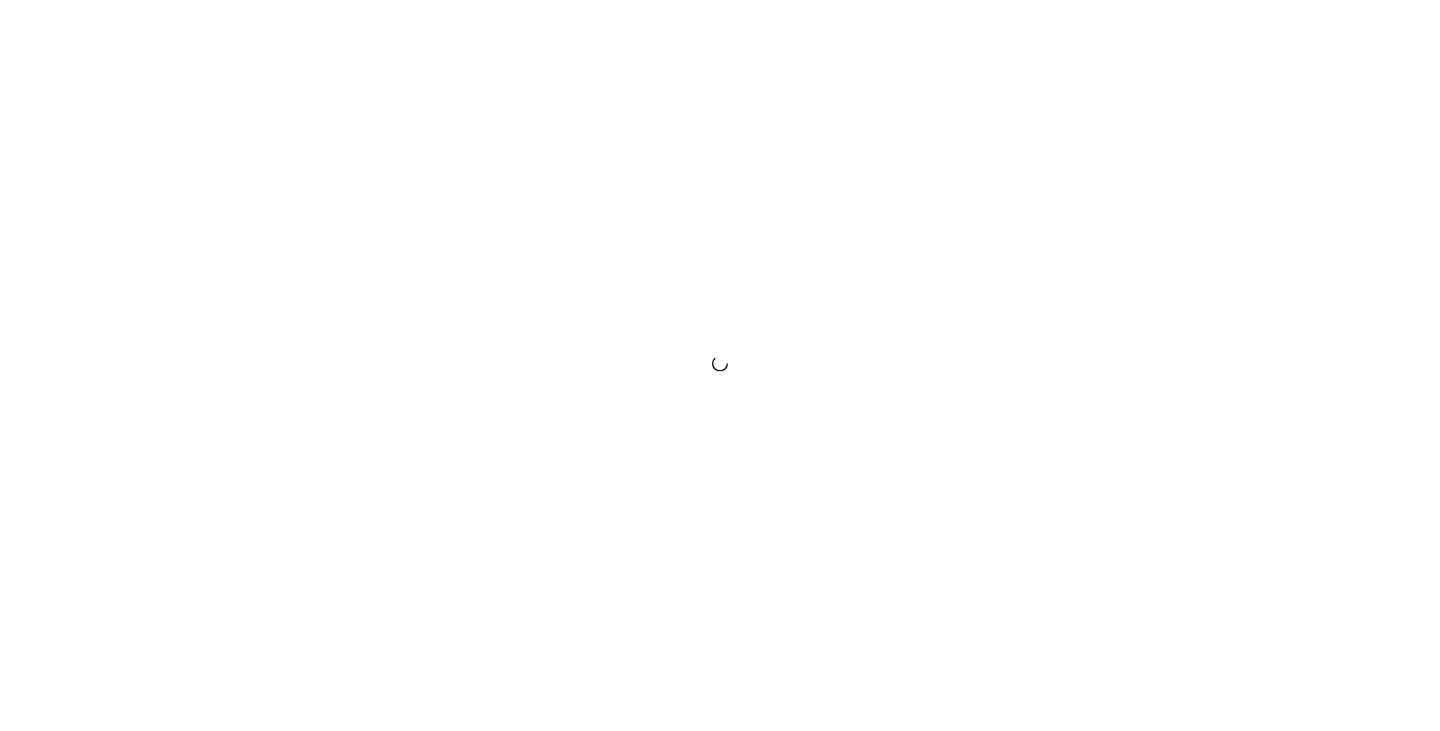 scroll, scrollTop: 0, scrollLeft: 0, axis: both 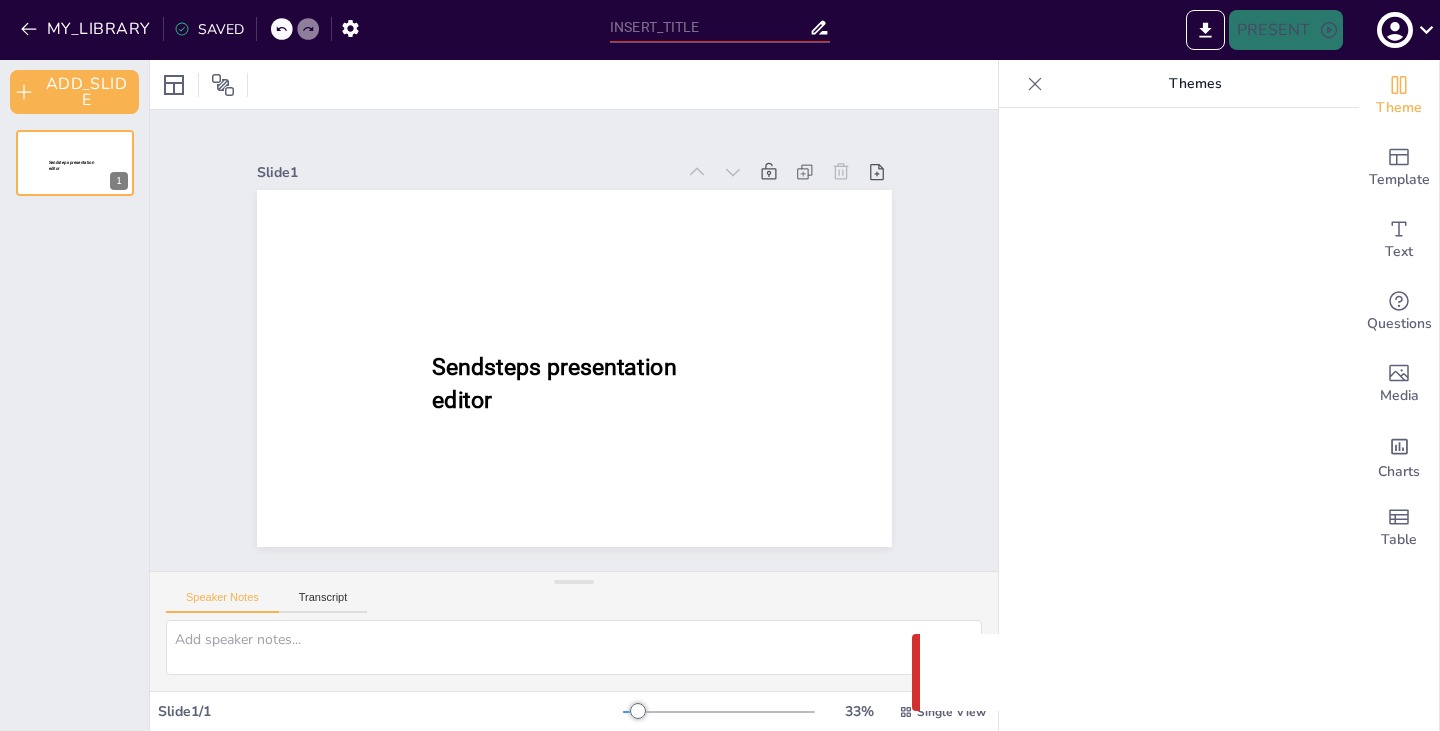 type on "Imported Presentación1.pptx" 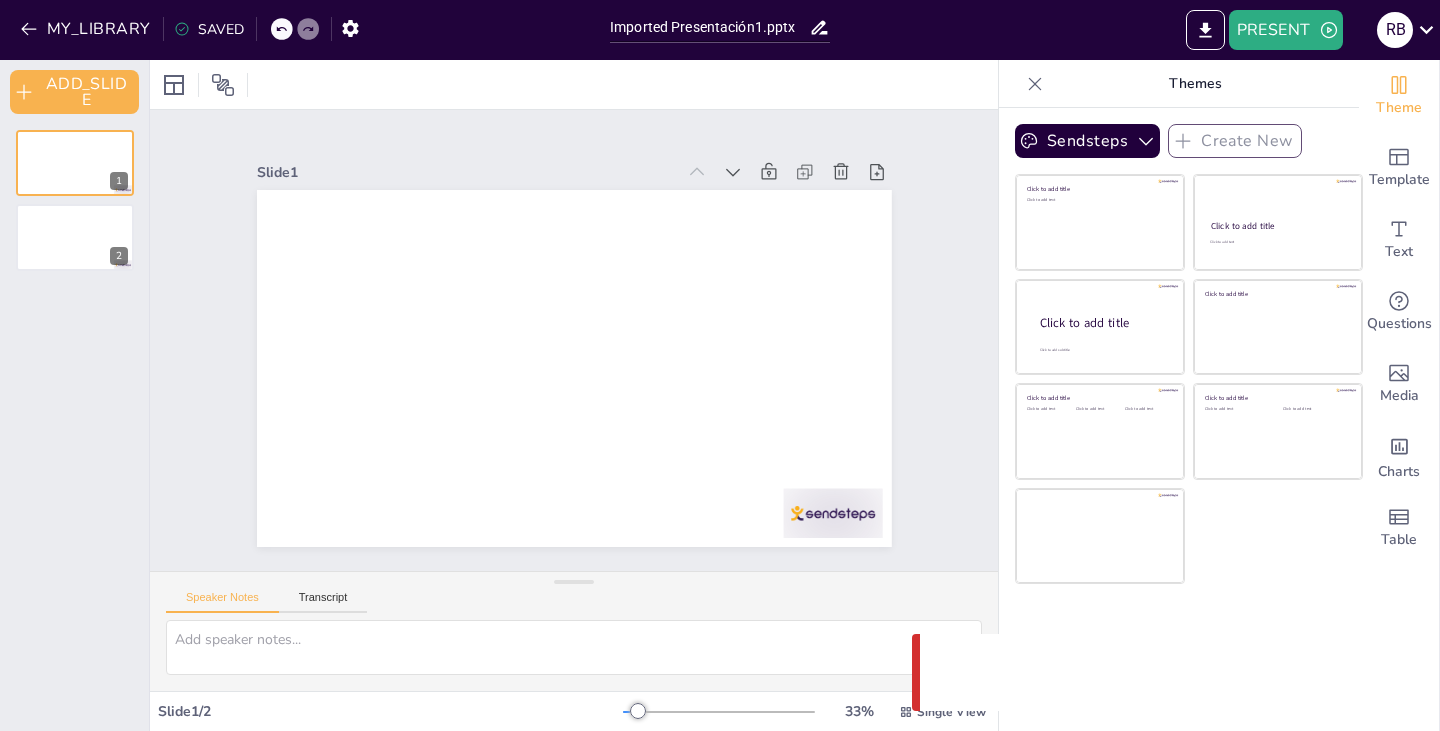 scroll, scrollTop: 0, scrollLeft: 0, axis: both 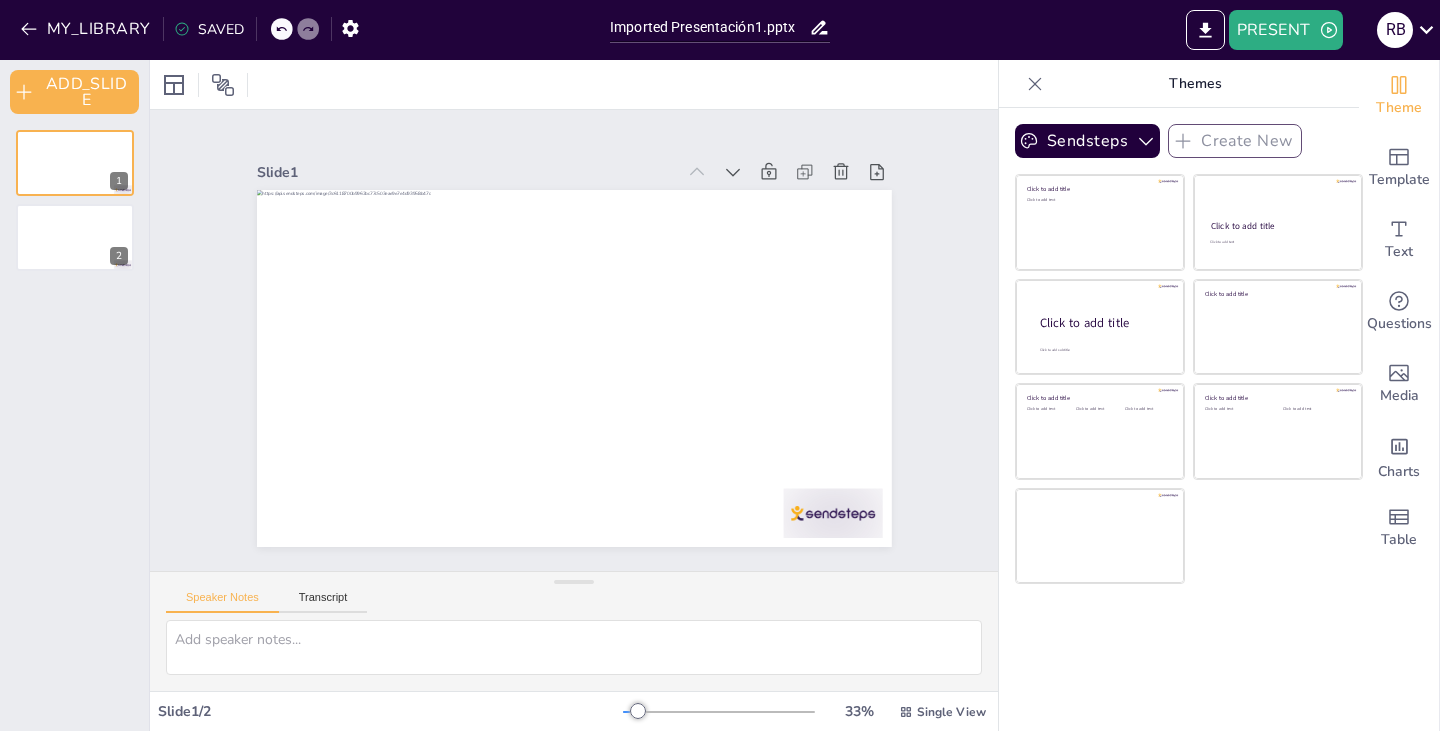 click 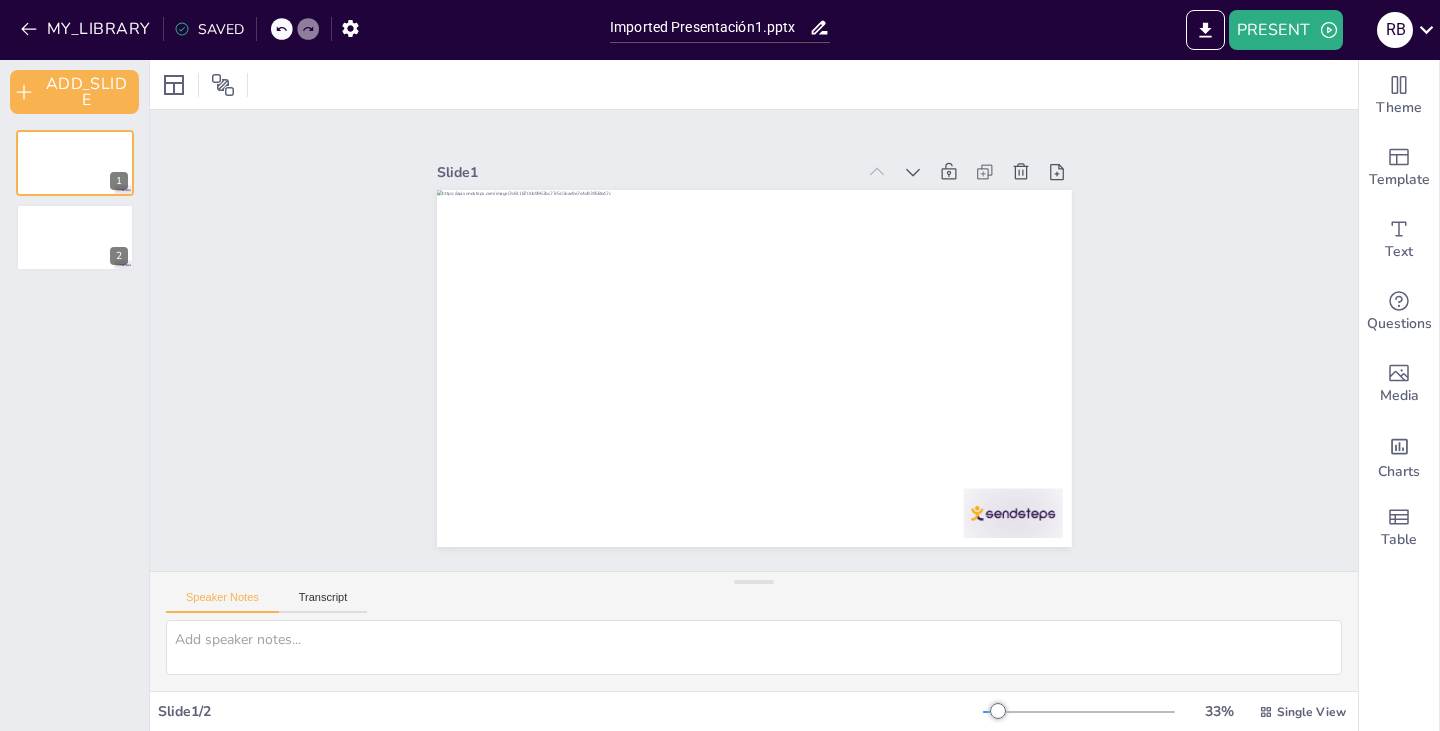 drag, startPoint x: 1017, startPoint y: 79, endPoint x: 817, endPoint y: 32, distance: 205.44829 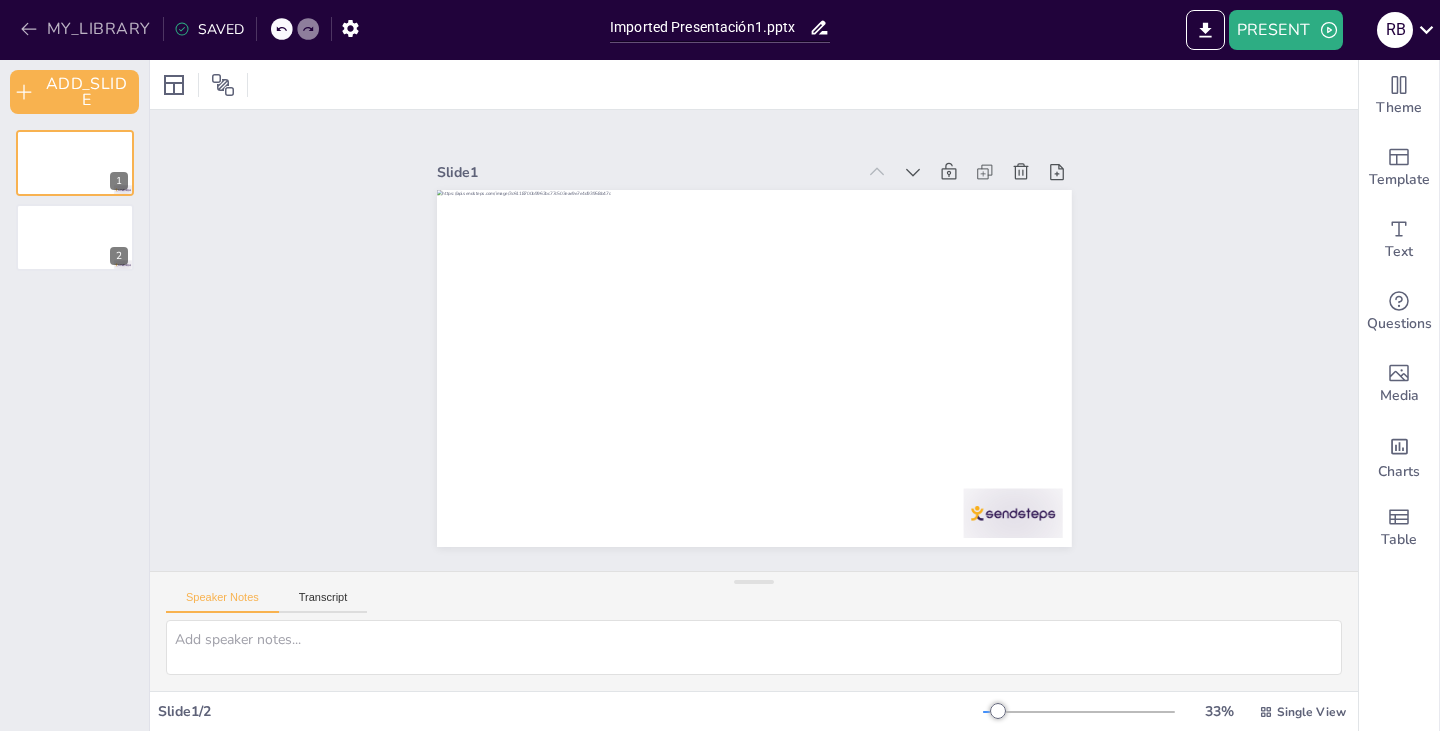 click on "MY_LIBRARY" at bounding box center [87, 29] 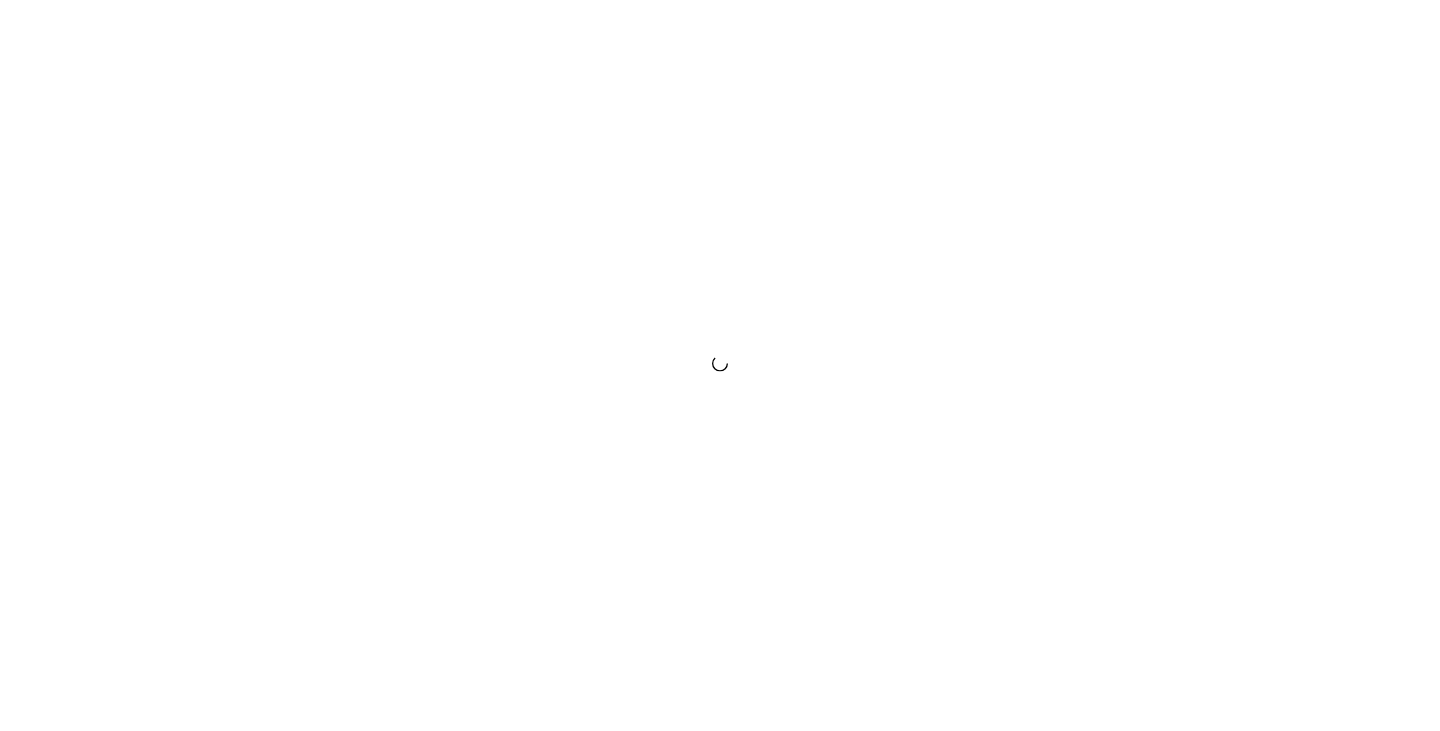 scroll, scrollTop: 0, scrollLeft: 0, axis: both 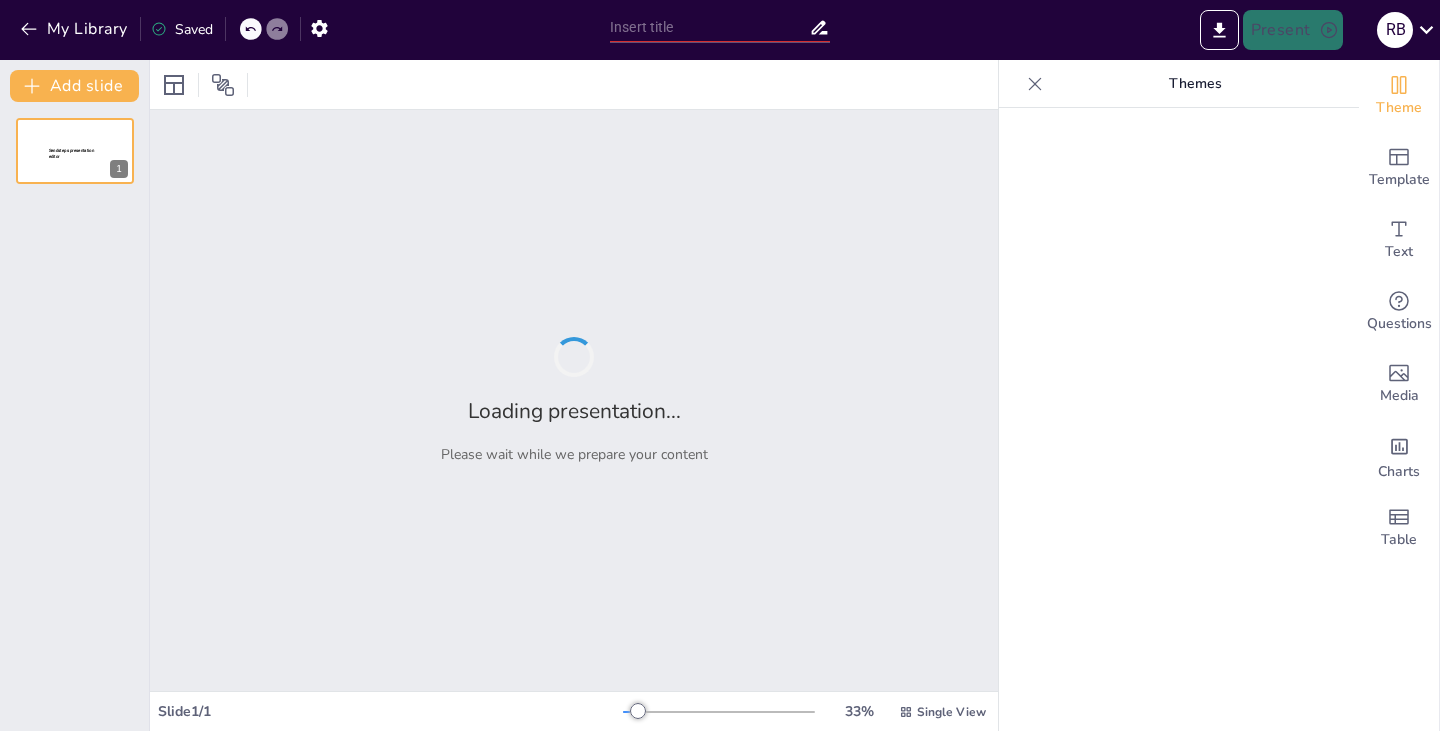 type on "Análisis Pirognóstico de Materiales: Comportamiento de la Fibra ante la Llama" 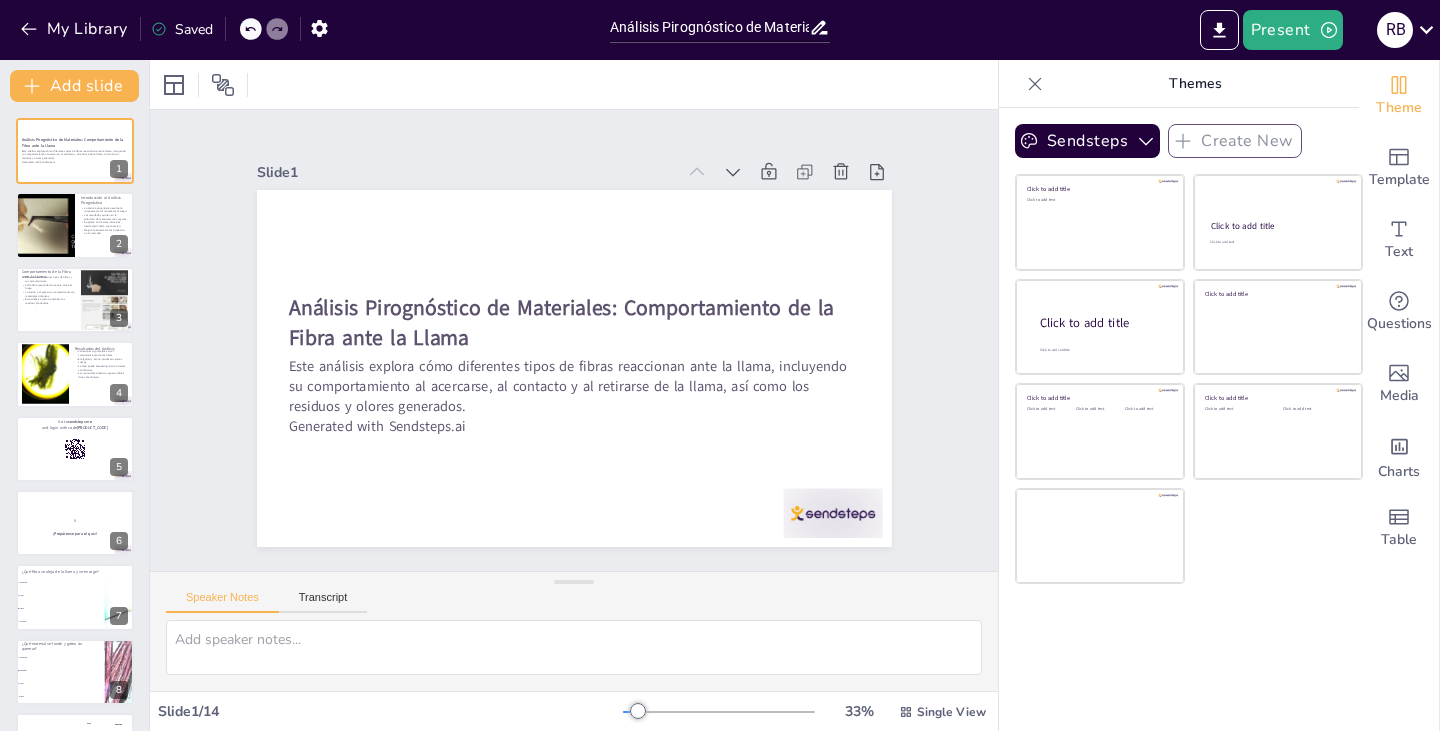 checkbox on "true" 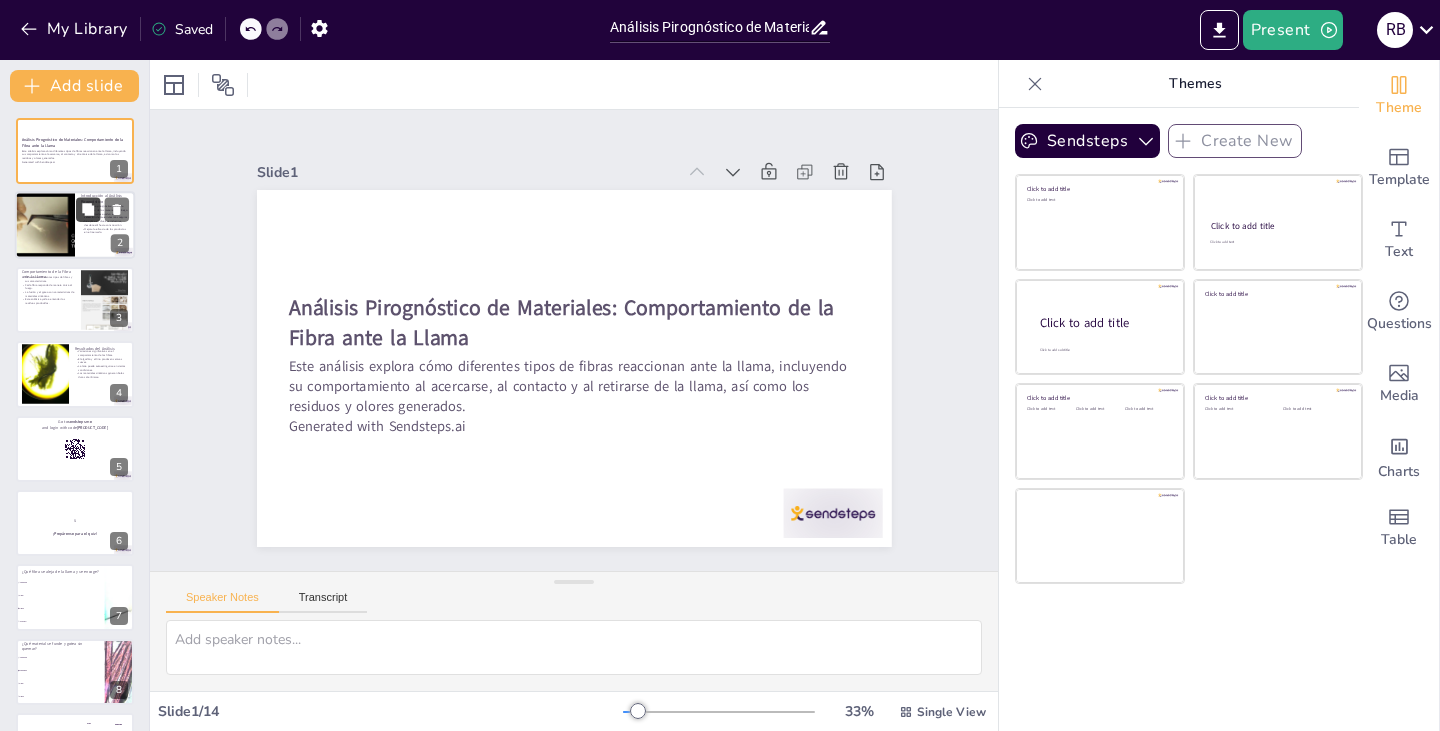 drag, startPoint x: 0, startPoint y: 0, endPoint x: 87, endPoint y: 209, distance: 226.38463 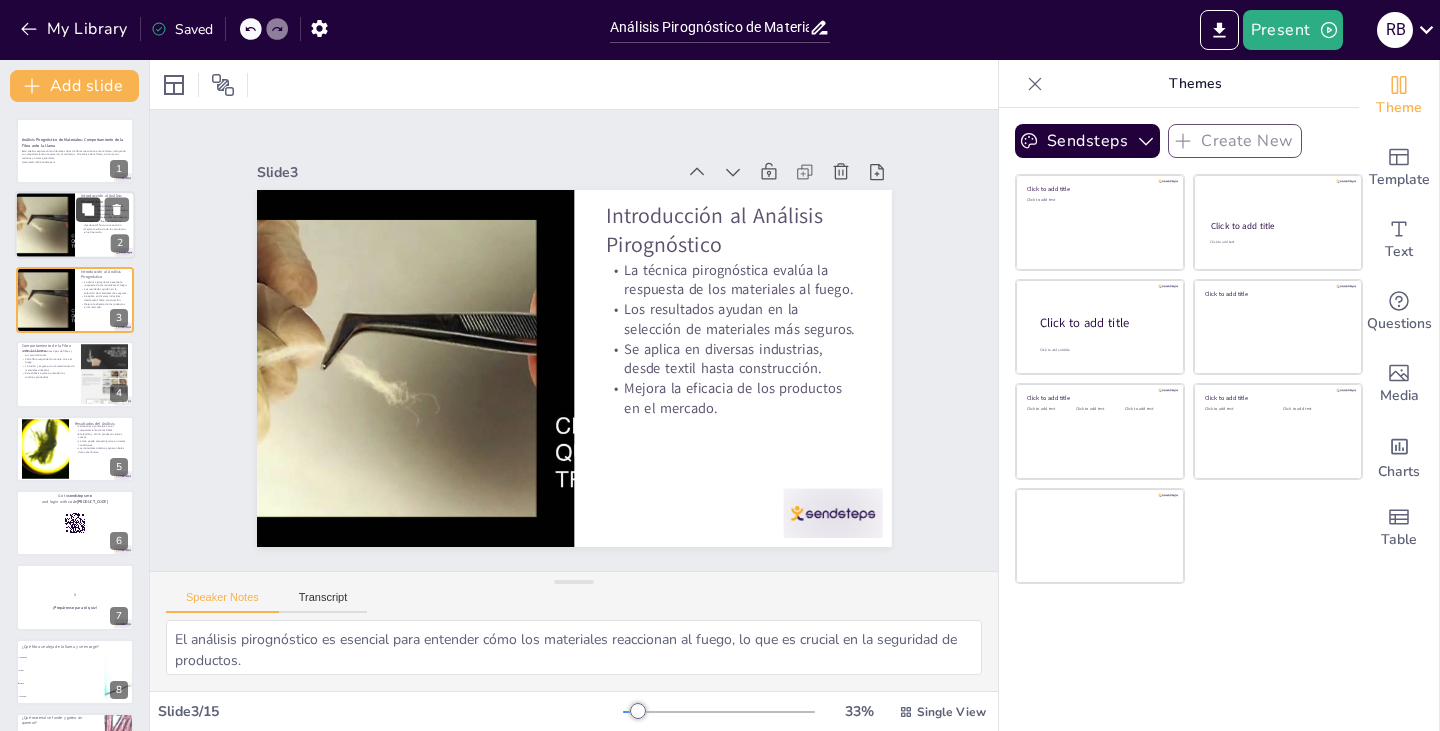 scroll, scrollTop: 40, scrollLeft: 0, axis: vertical 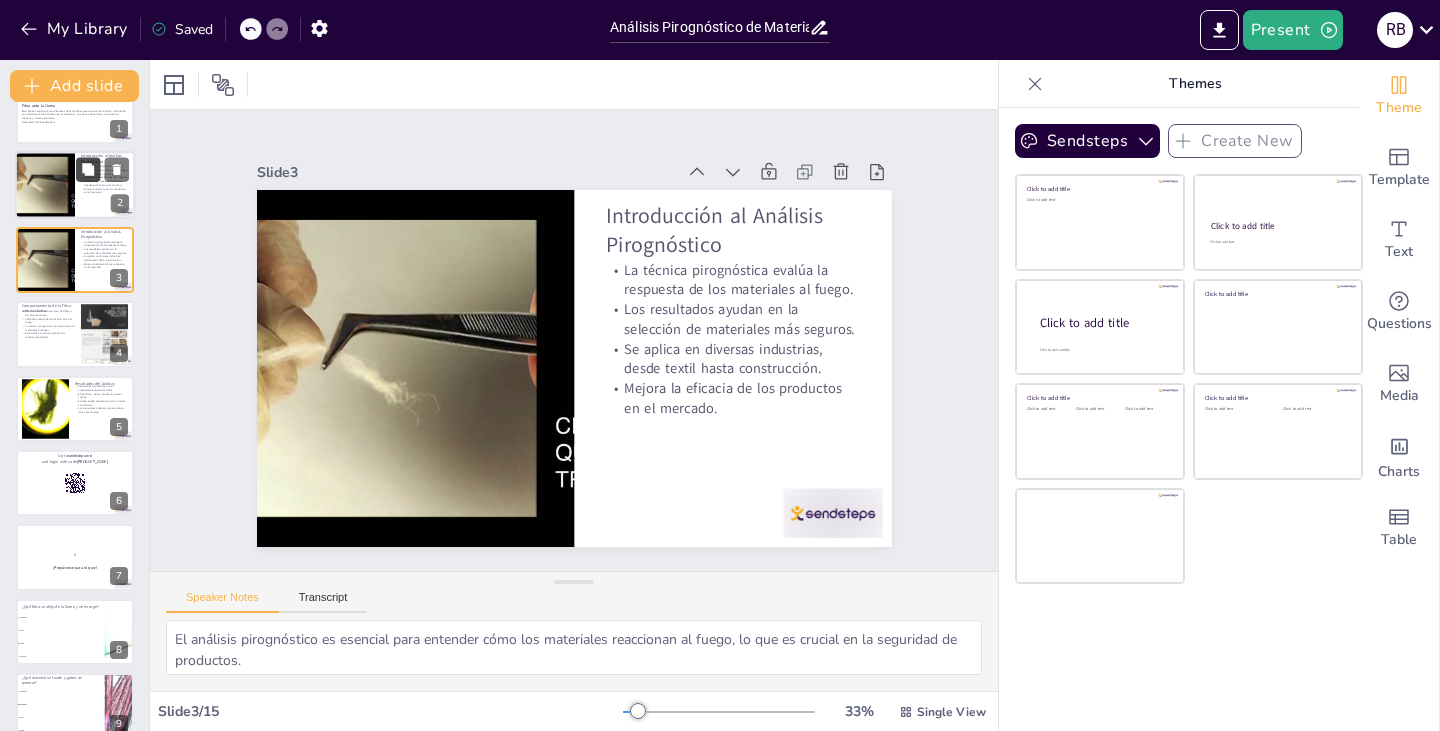 checkbox on "true" 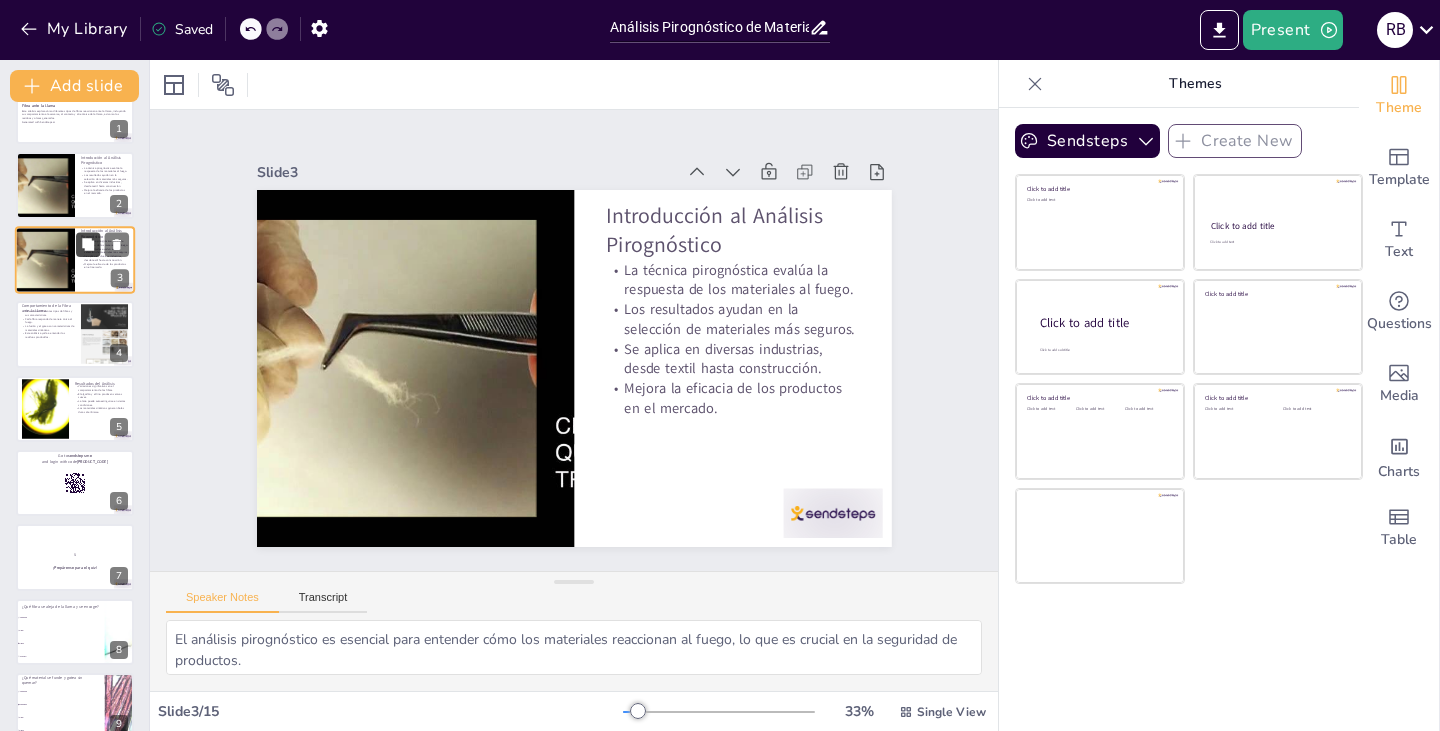 checkbox on "true" 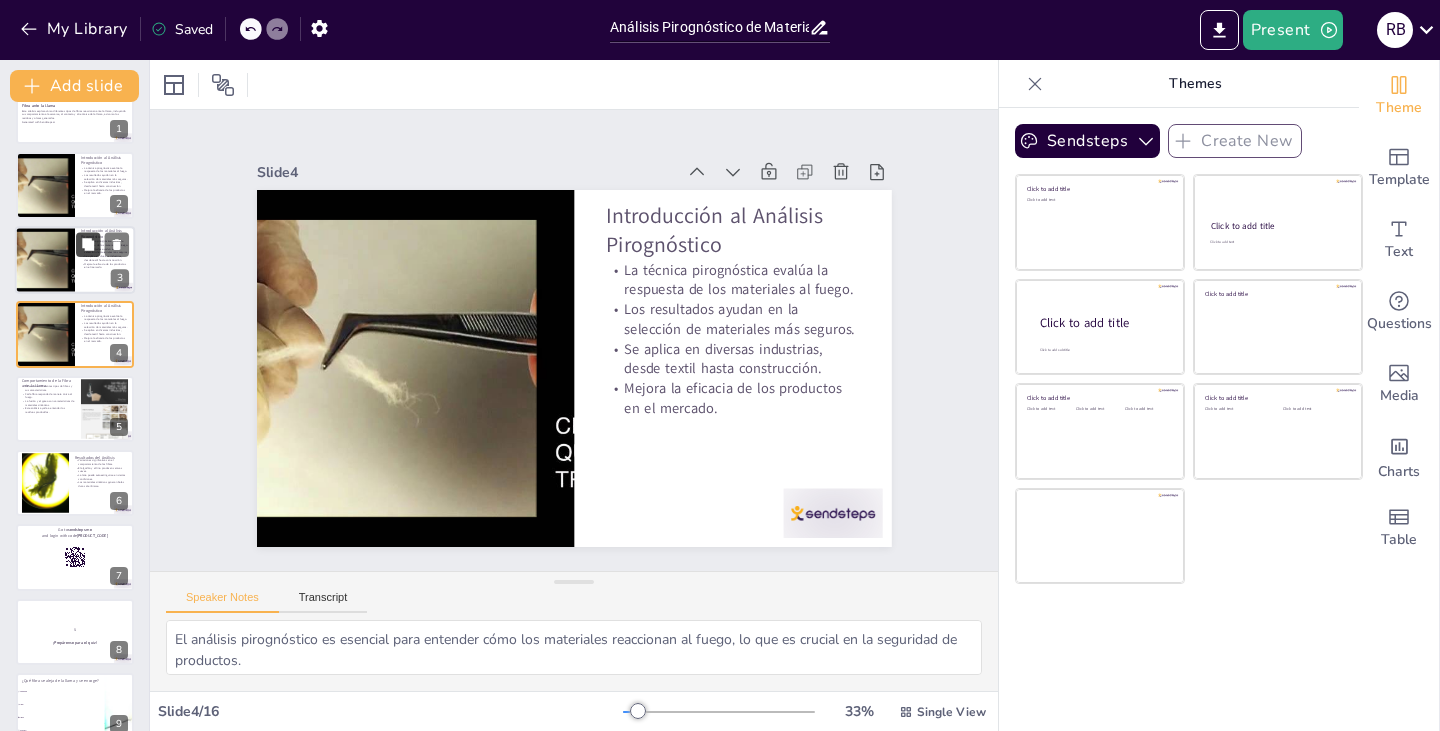 checkbox on "true" 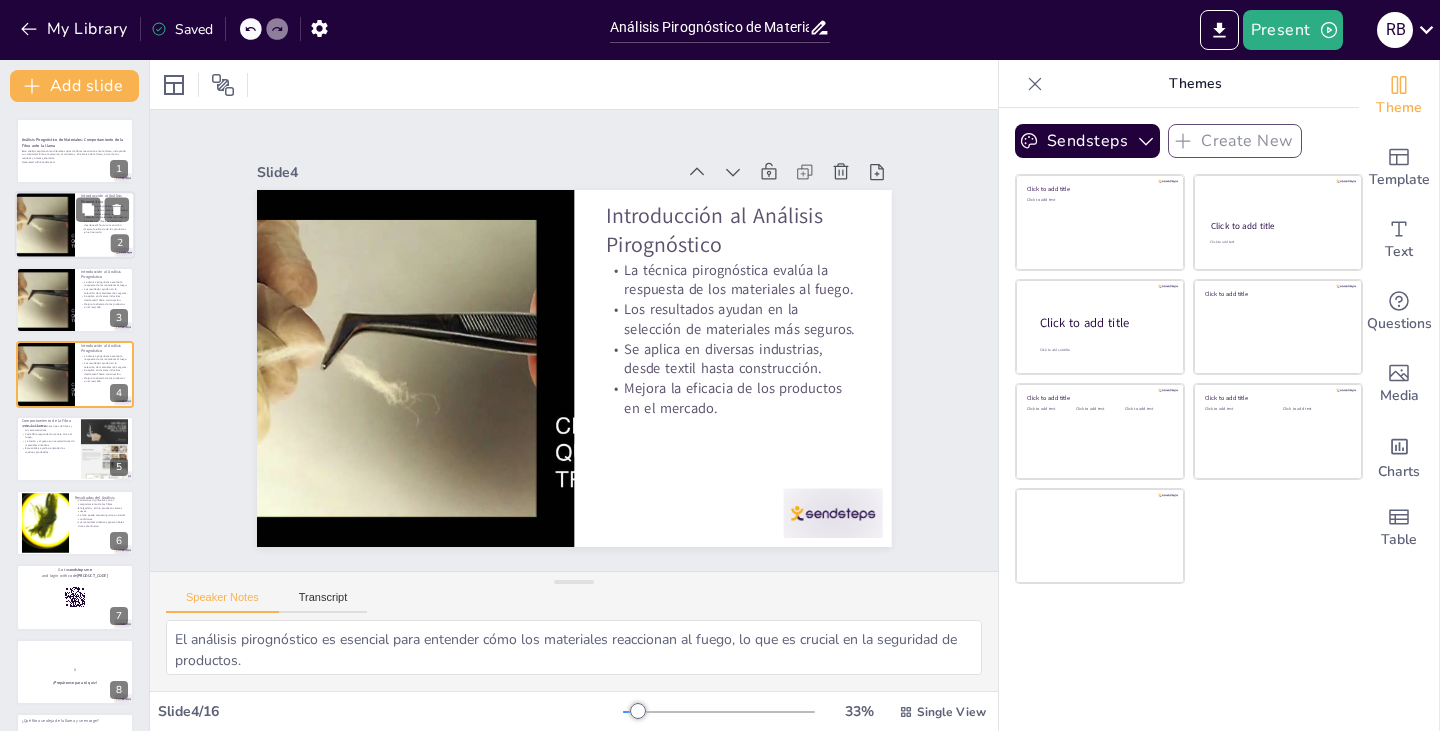checkbox on "true" 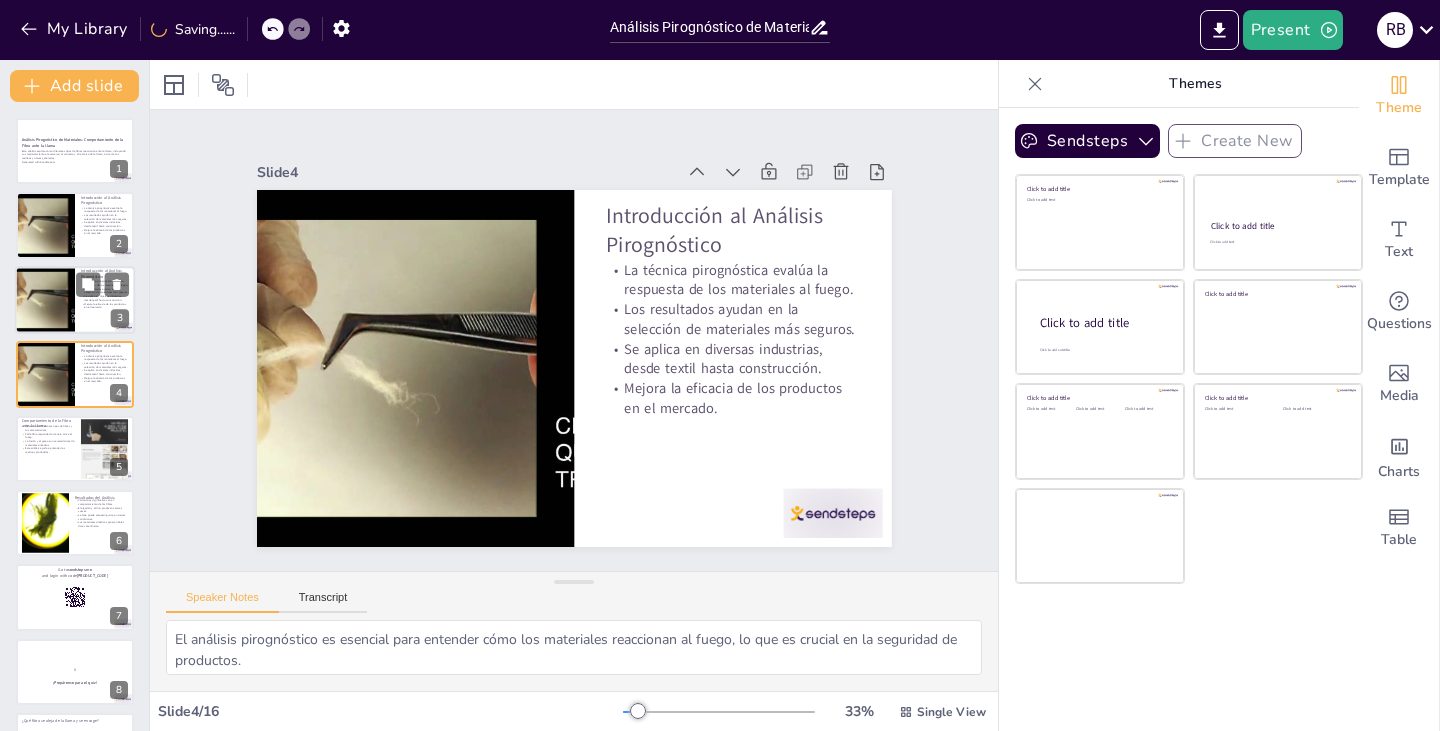 checkbox on "true" 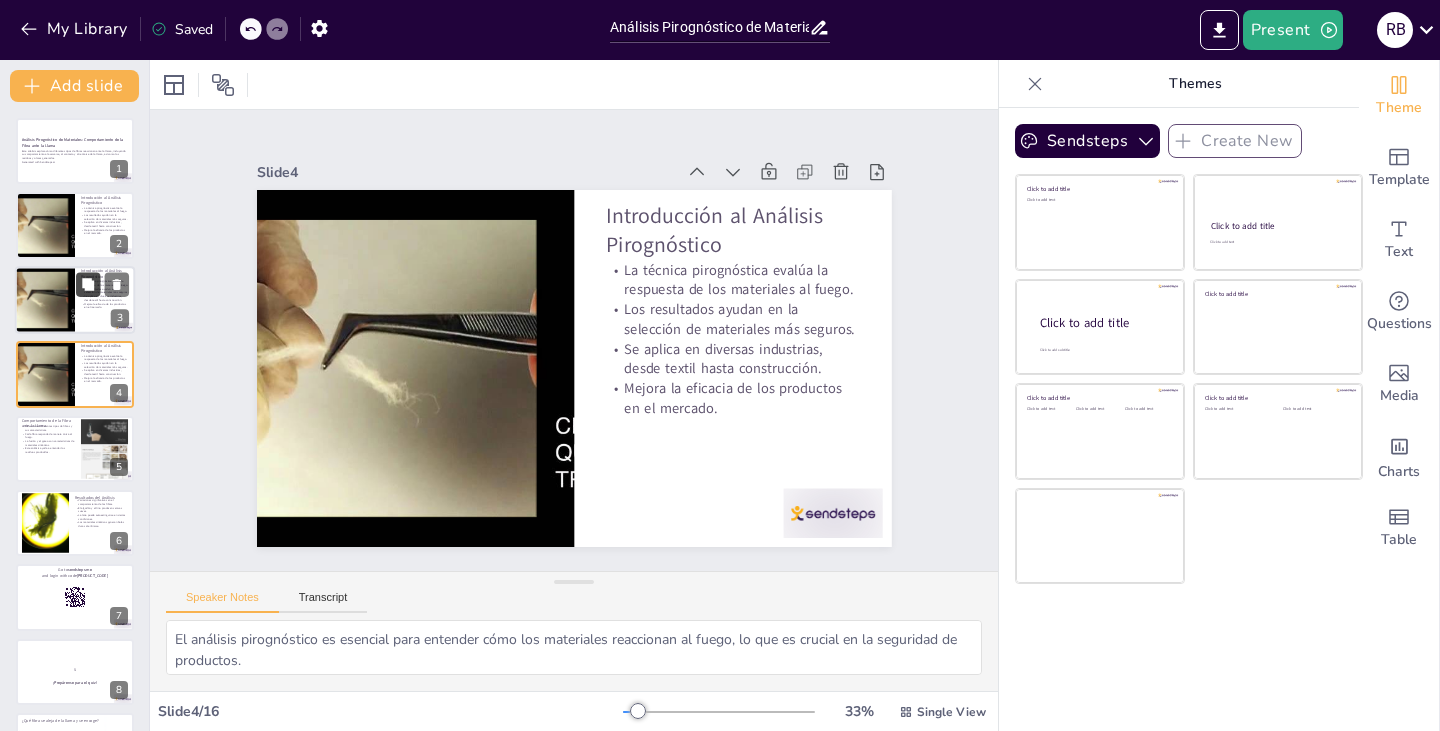 checkbox on "true" 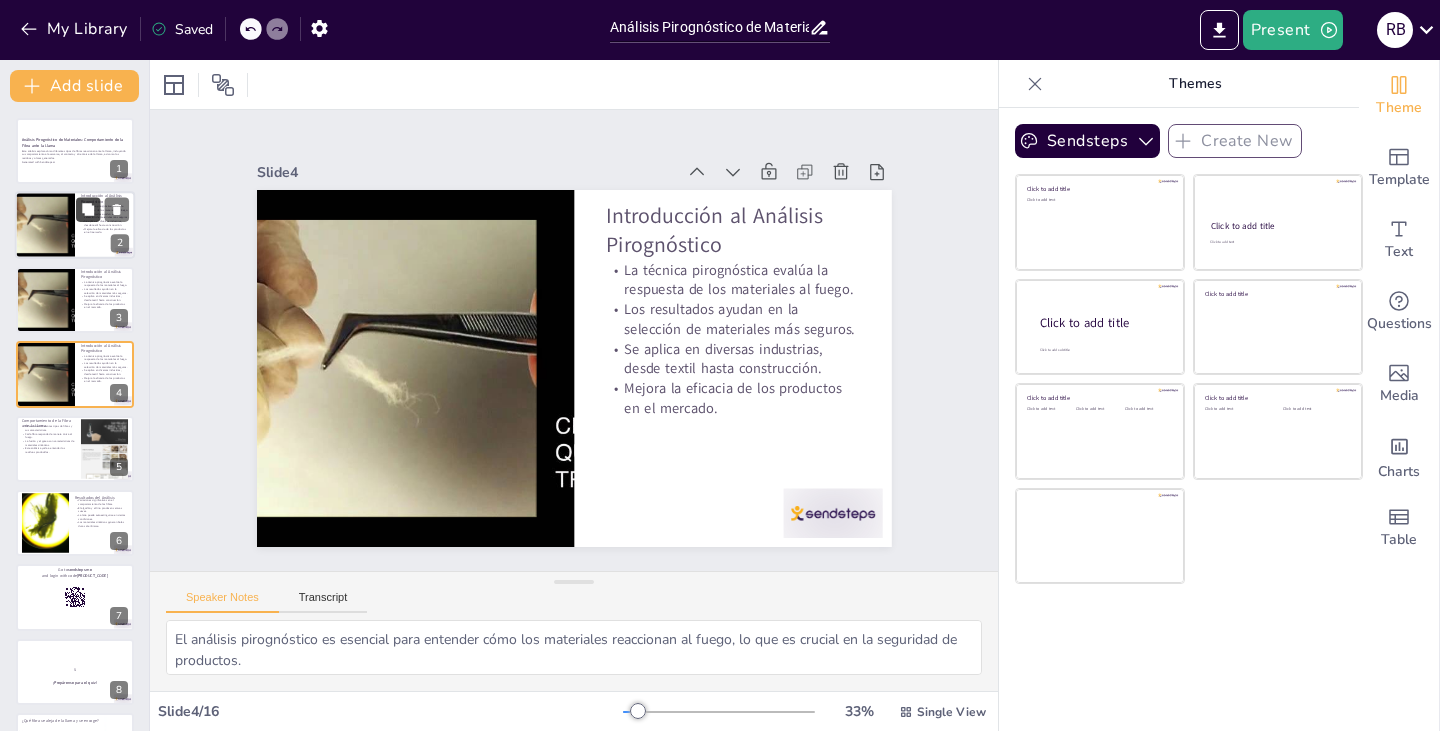 checkbox on "true" 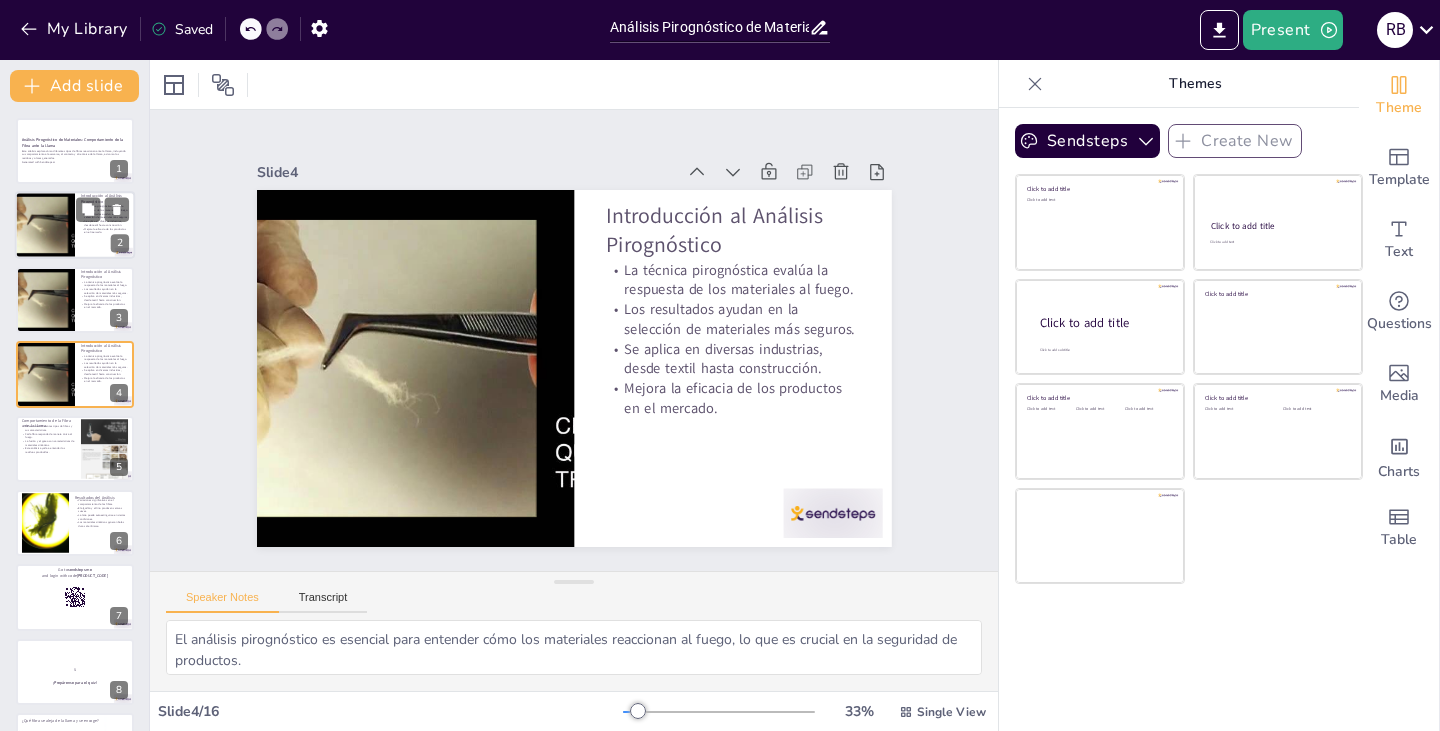 checkbox on "true" 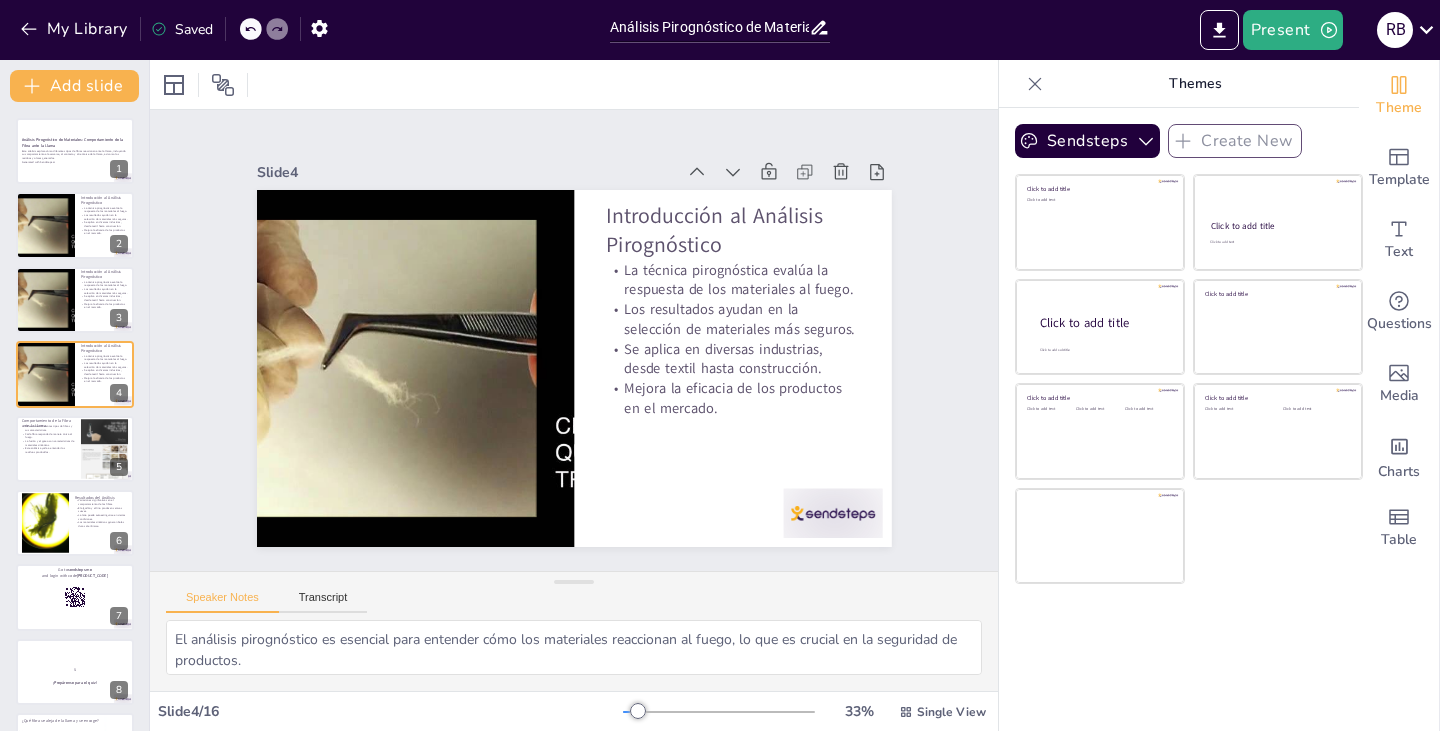 checkbox on "true" 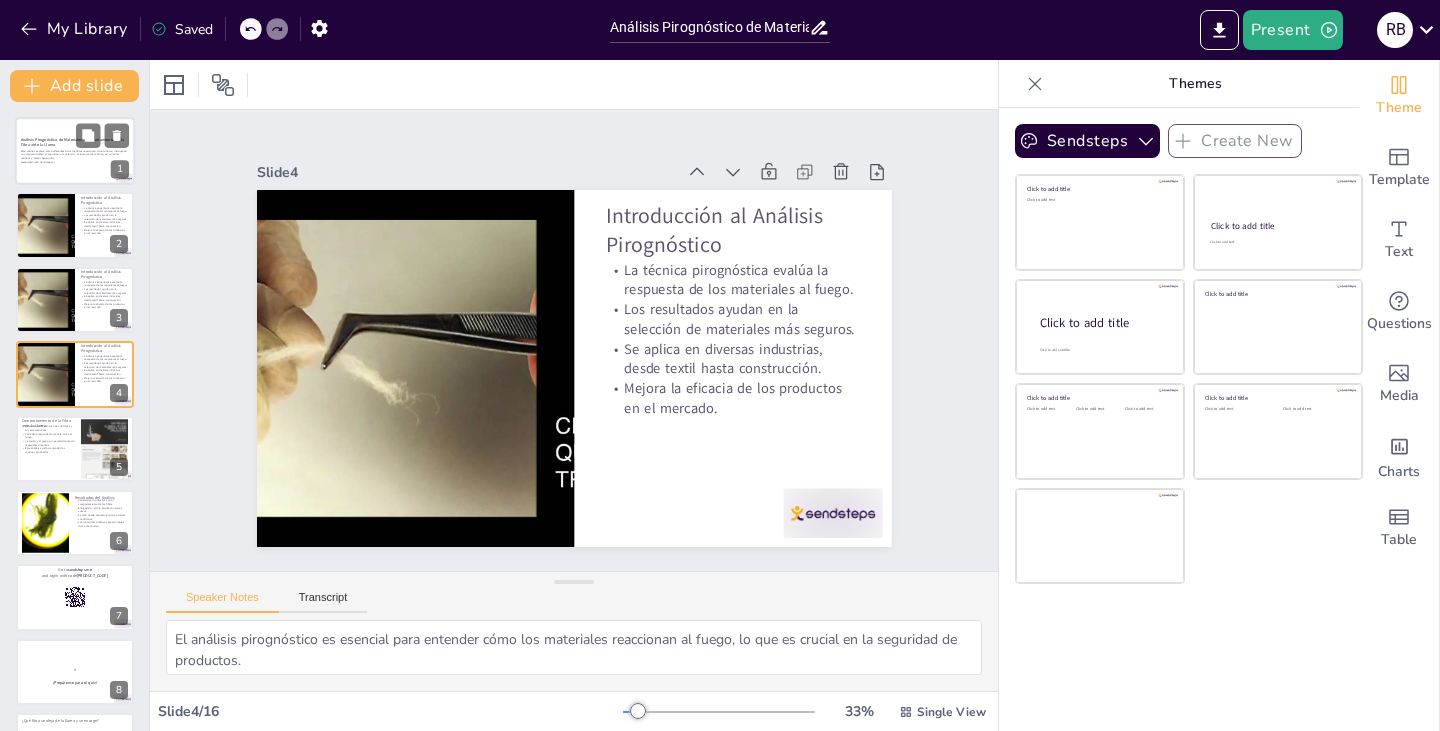 checkbox on "true" 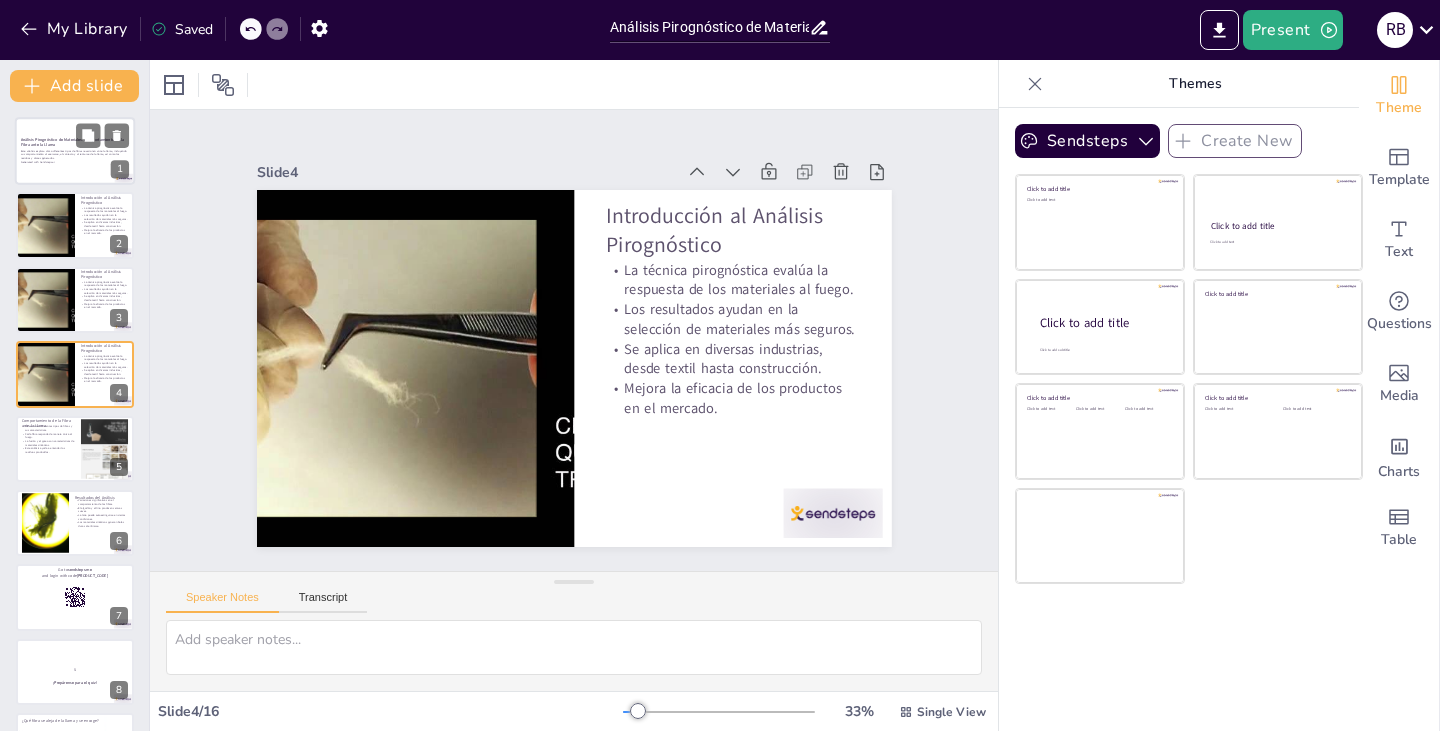 checkbox on "true" 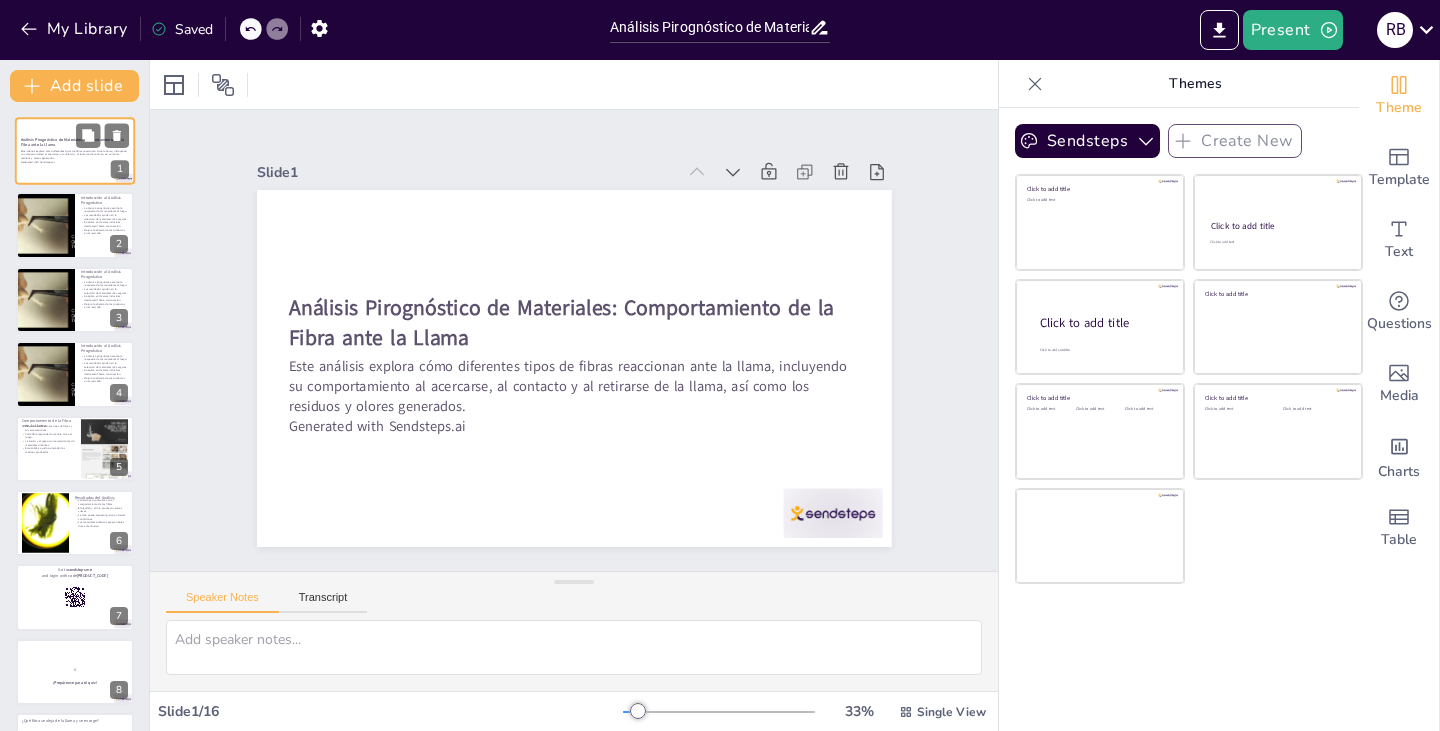 scroll, scrollTop: 40, scrollLeft: 0, axis: vertical 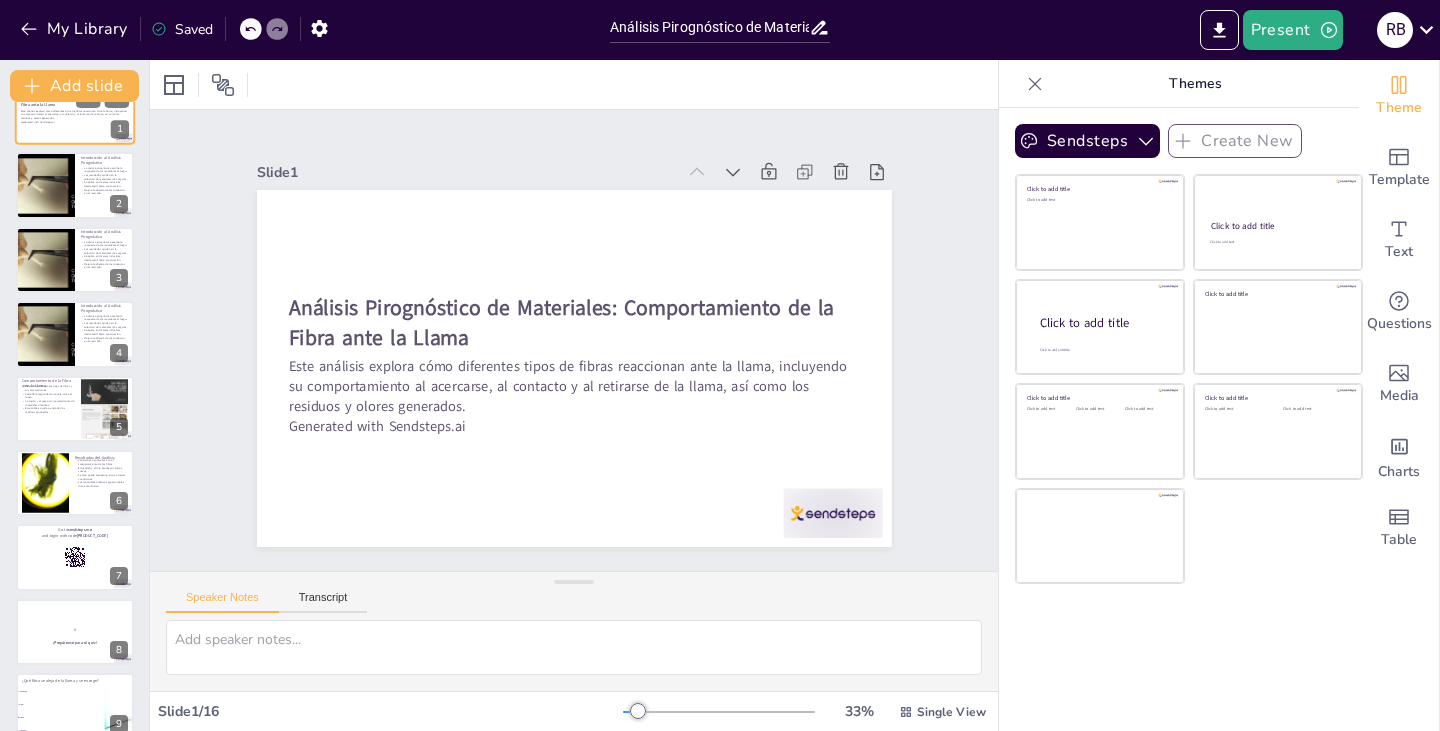 checkbox on "true" 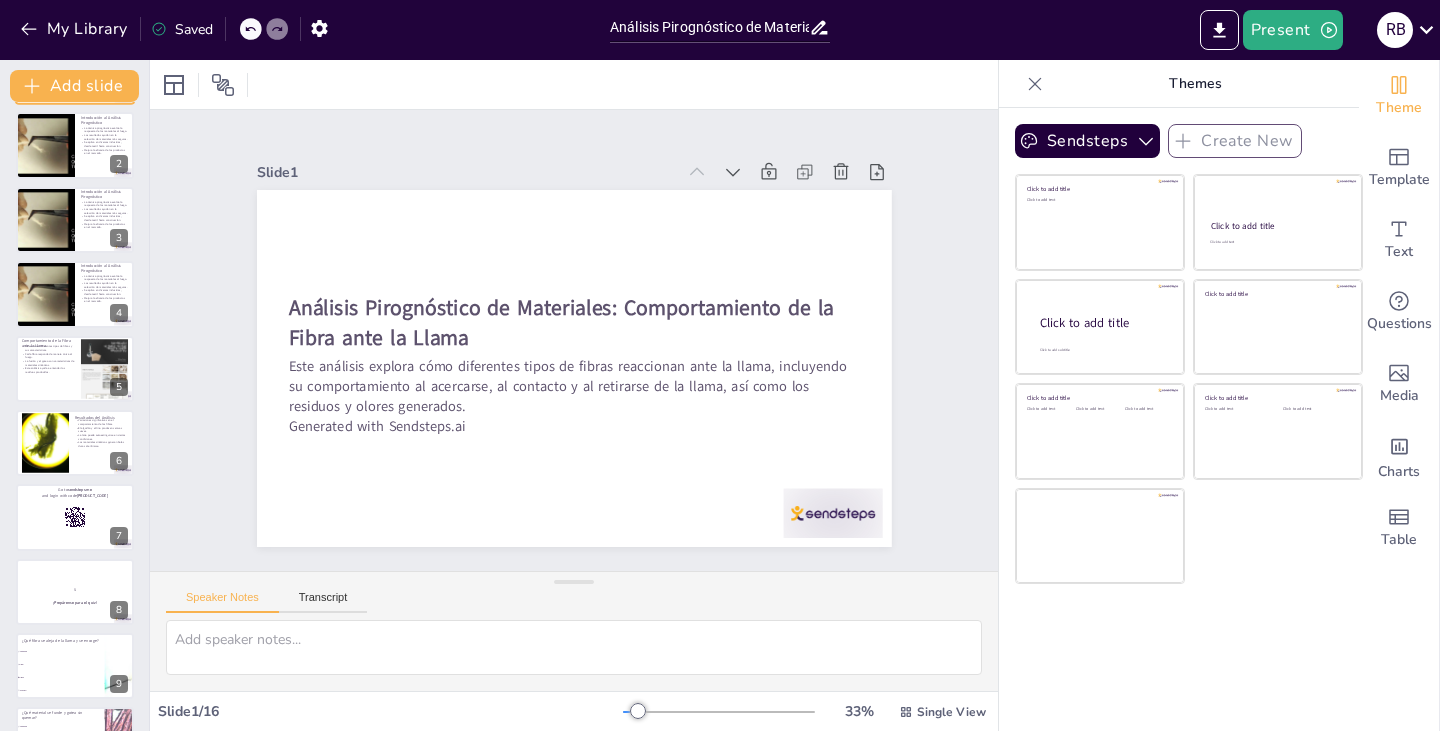 scroll, scrollTop: 120, scrollLeft: 0, axis: vertical 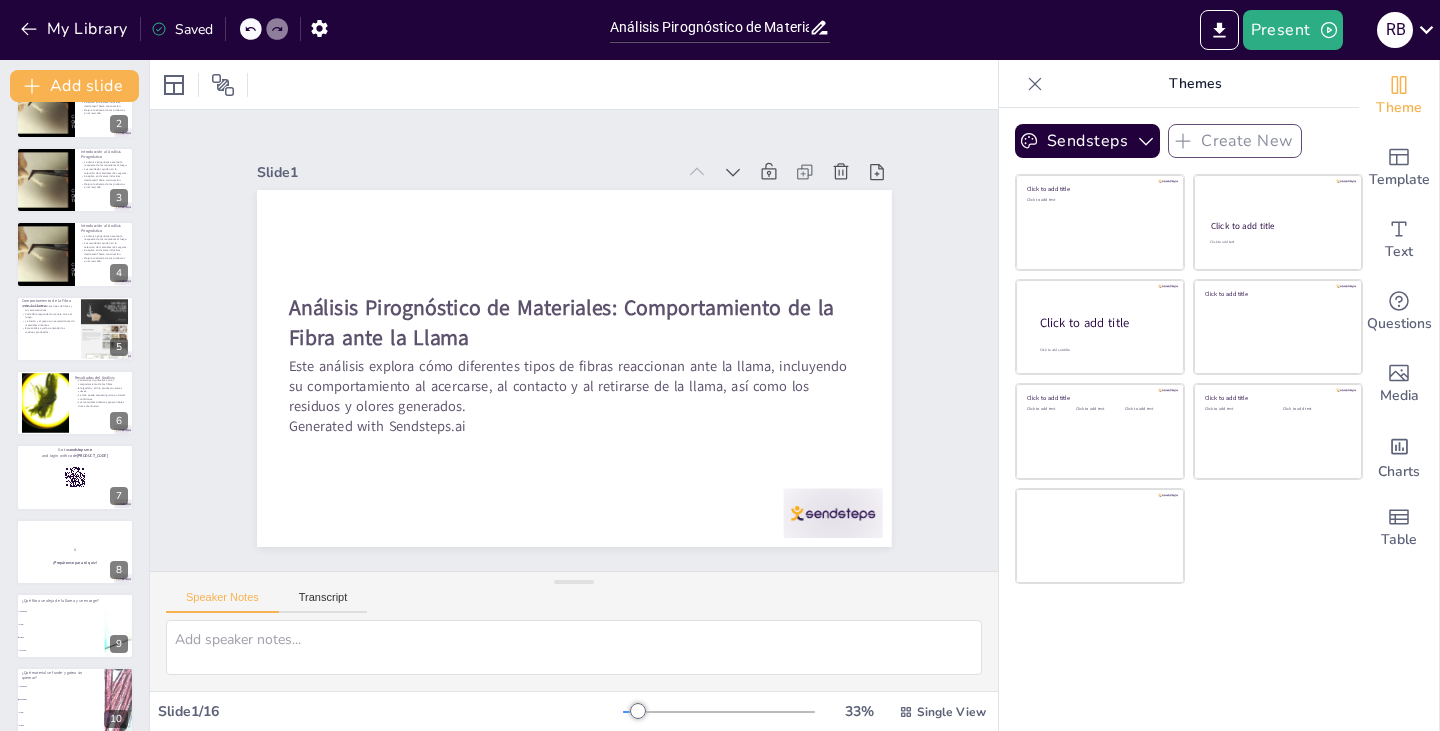 checkbox on "true" 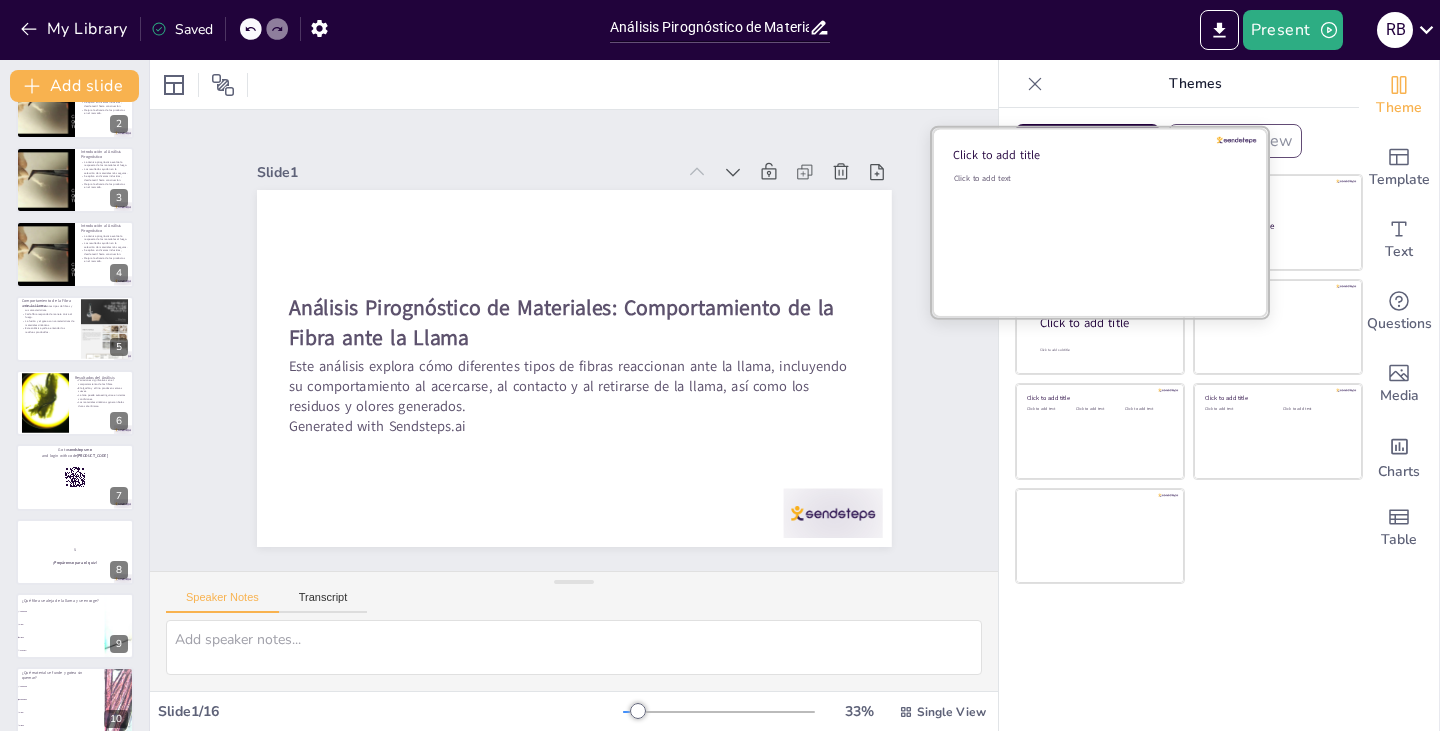 checkbox on "true" 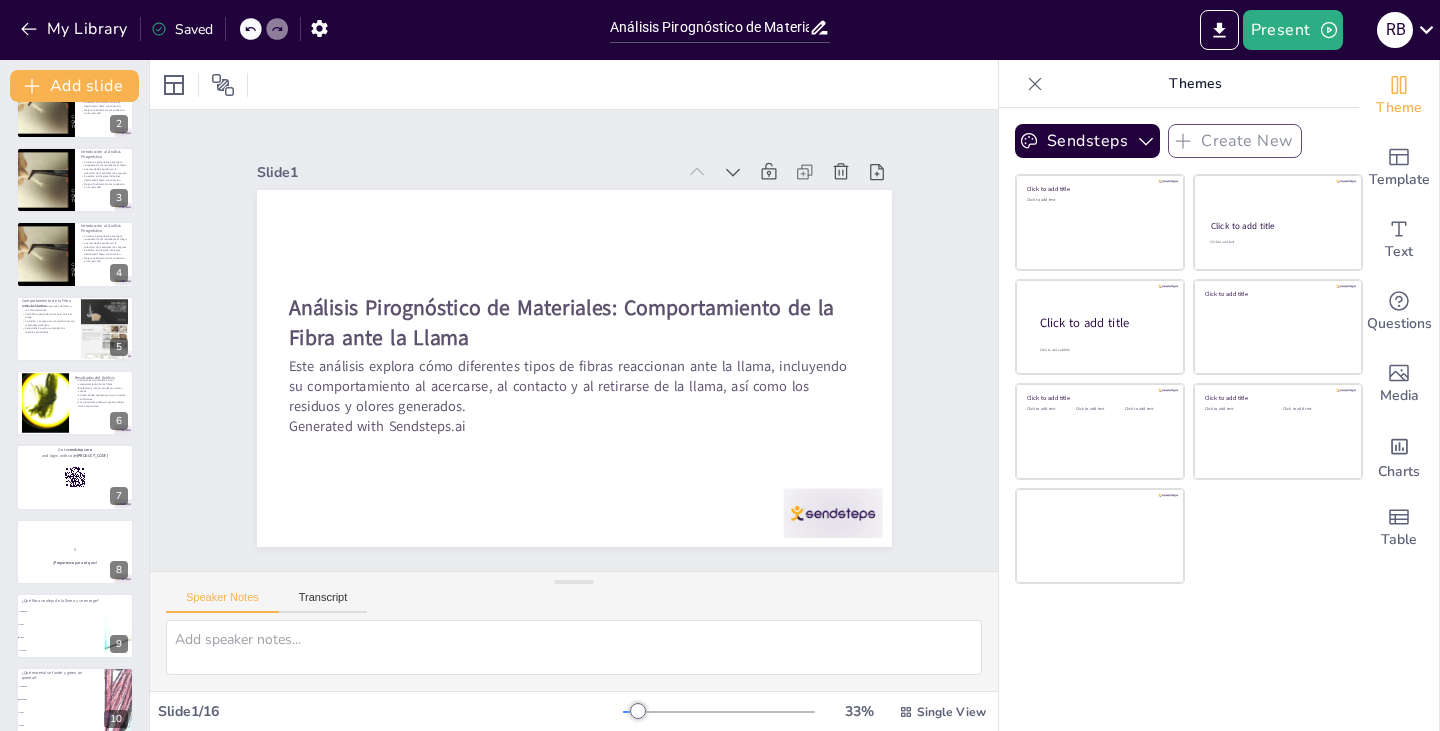 checkbox on "true" 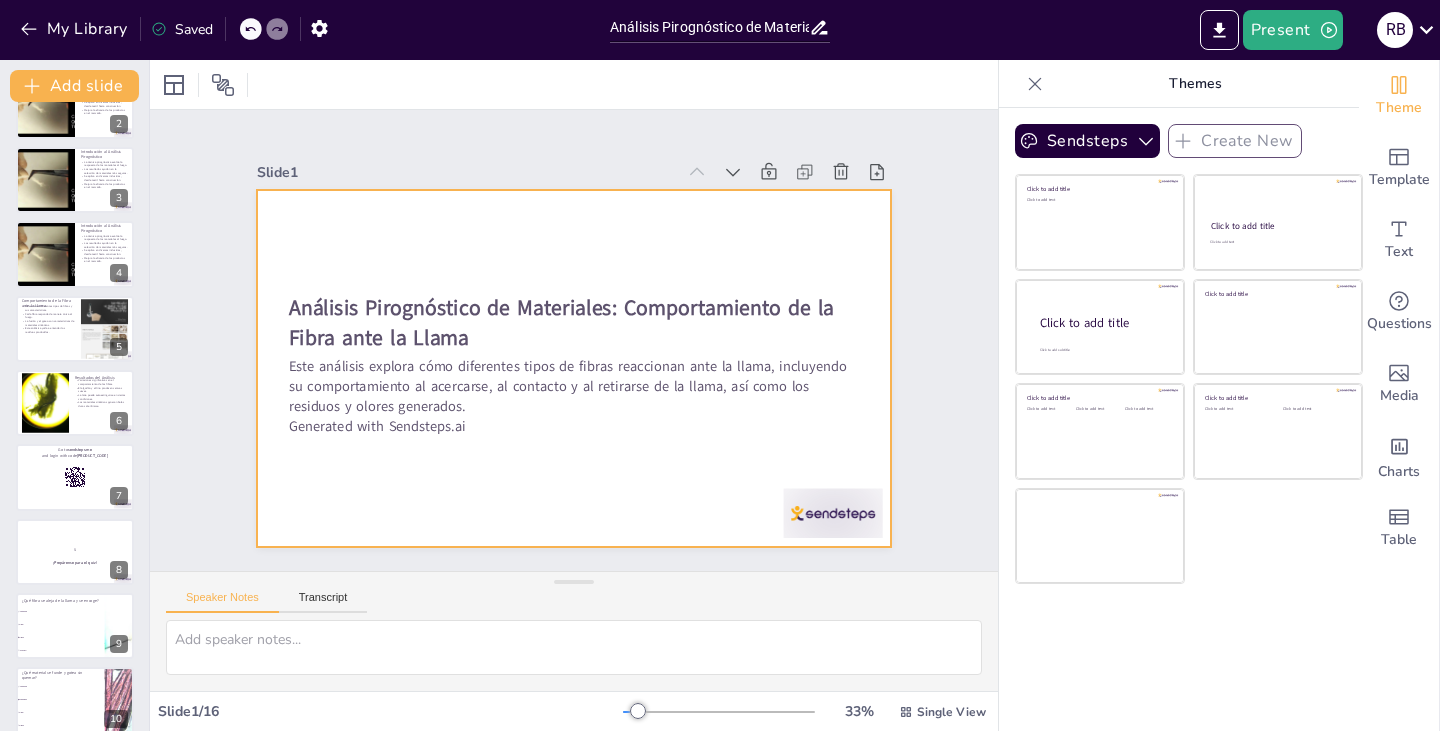 checkbox on "true" 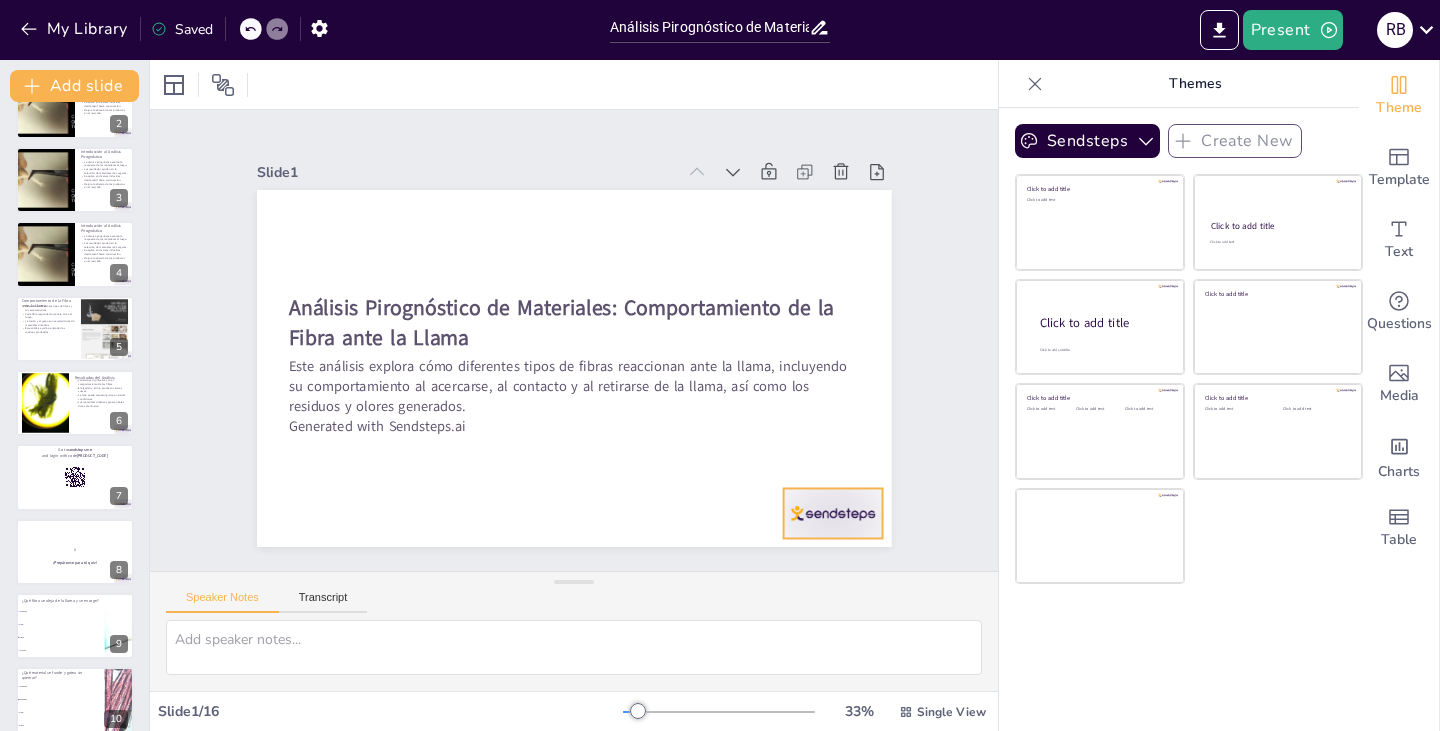 checkbox on "true" 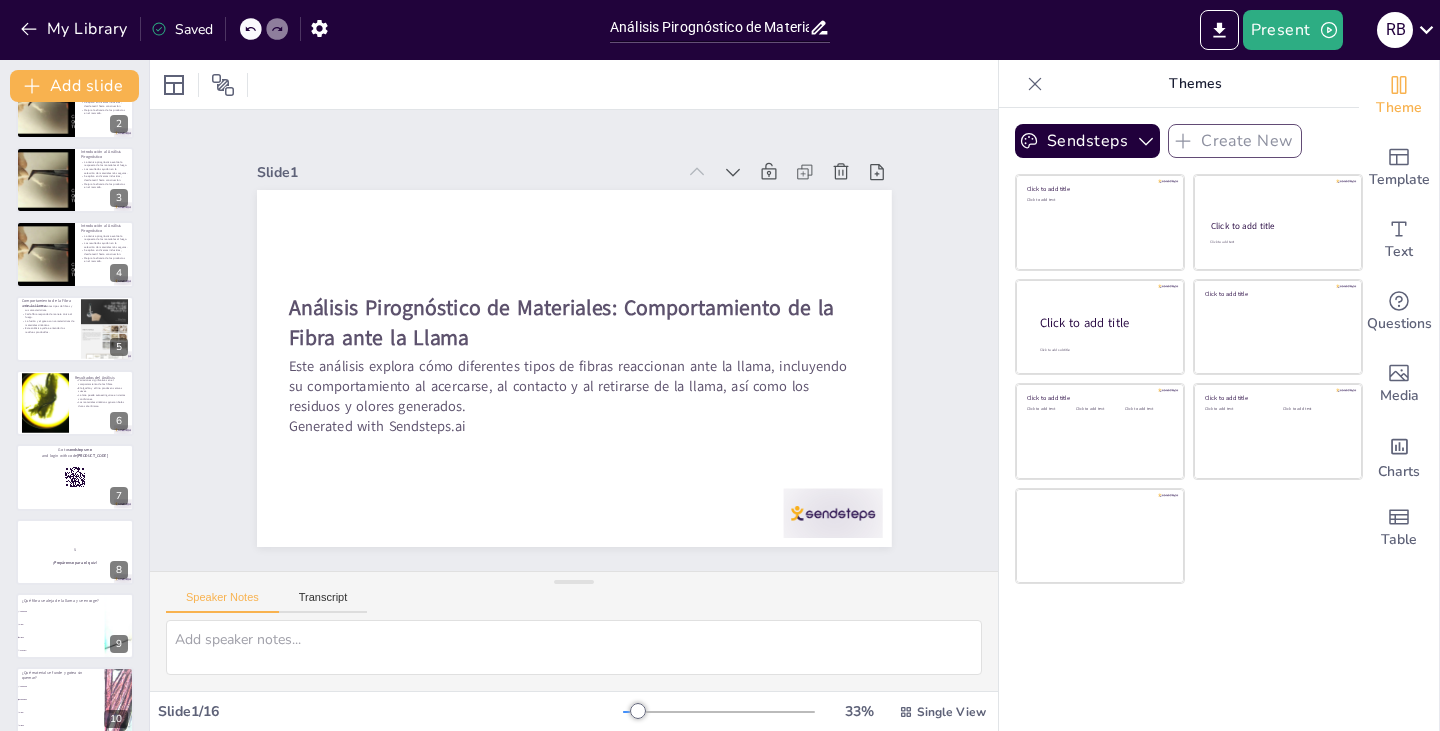 checkbox on "true" 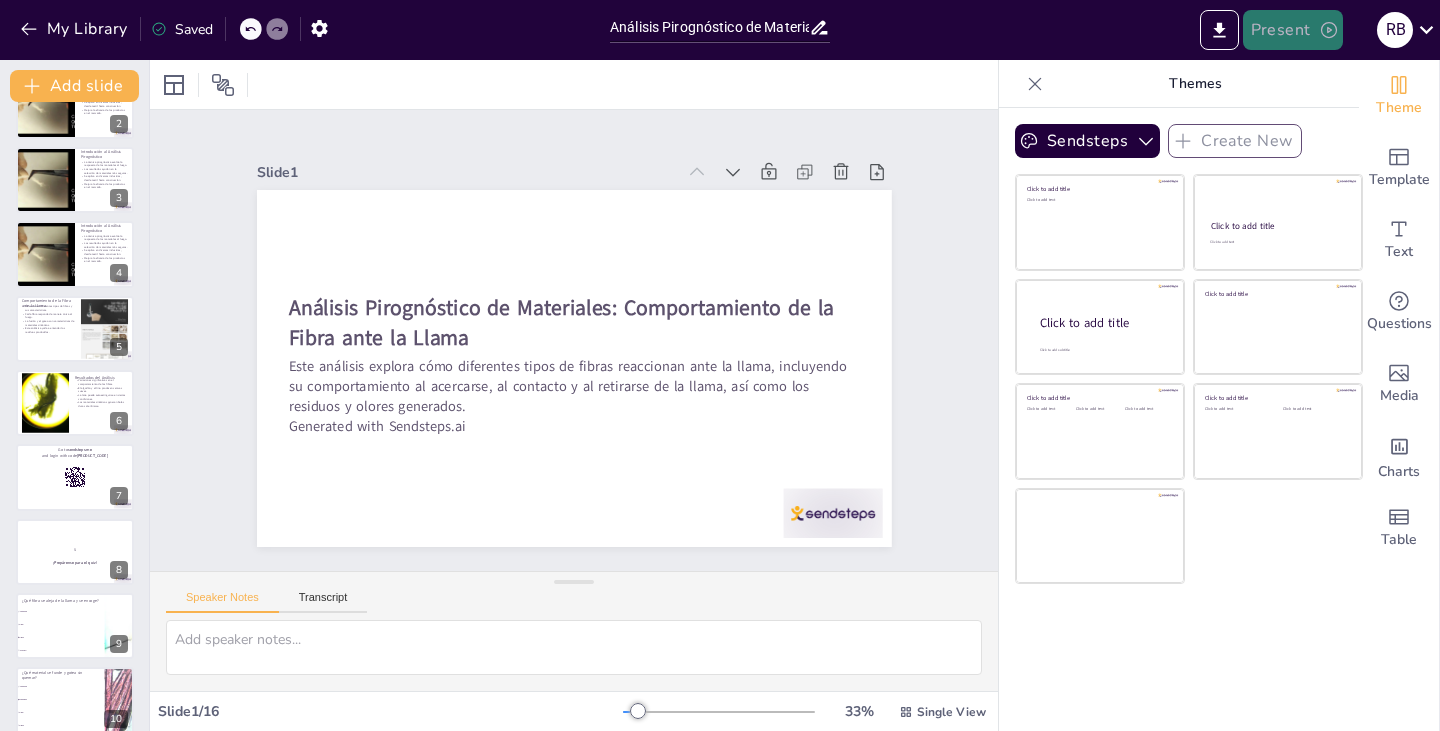 click on "Present" at bounding box center [1293, 30] 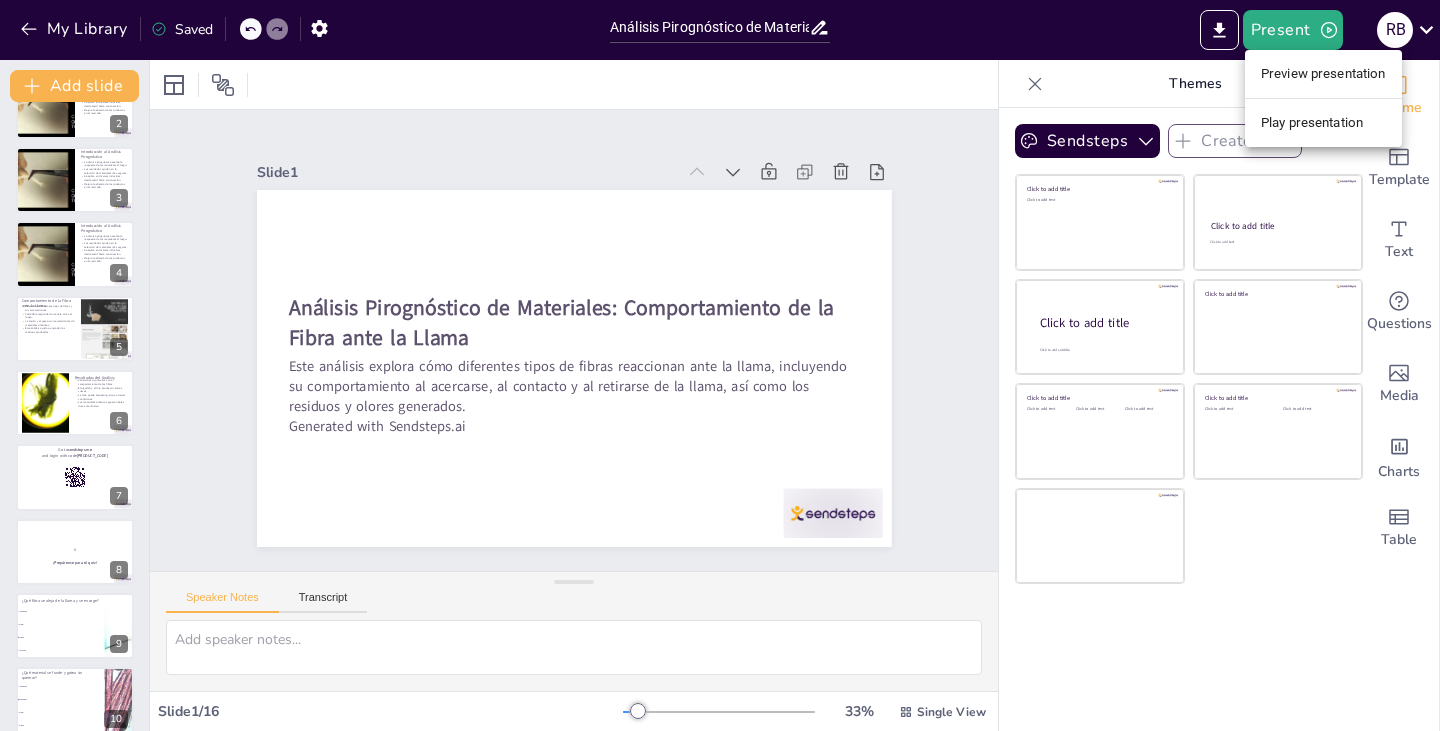 click on "Preview presentation" at bounding box center [1323, 74] 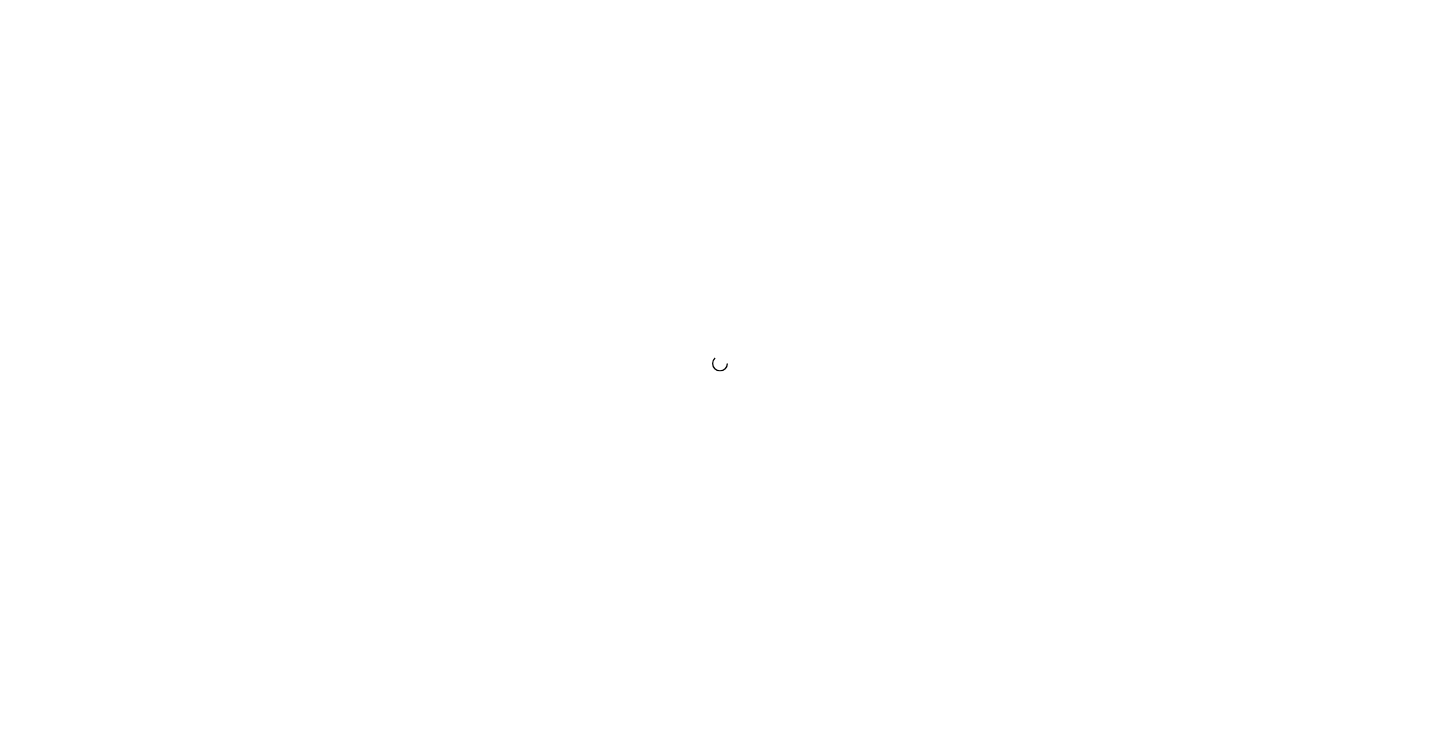 scroll, scrollTop: 0, scrollLeft: 0, axis: both 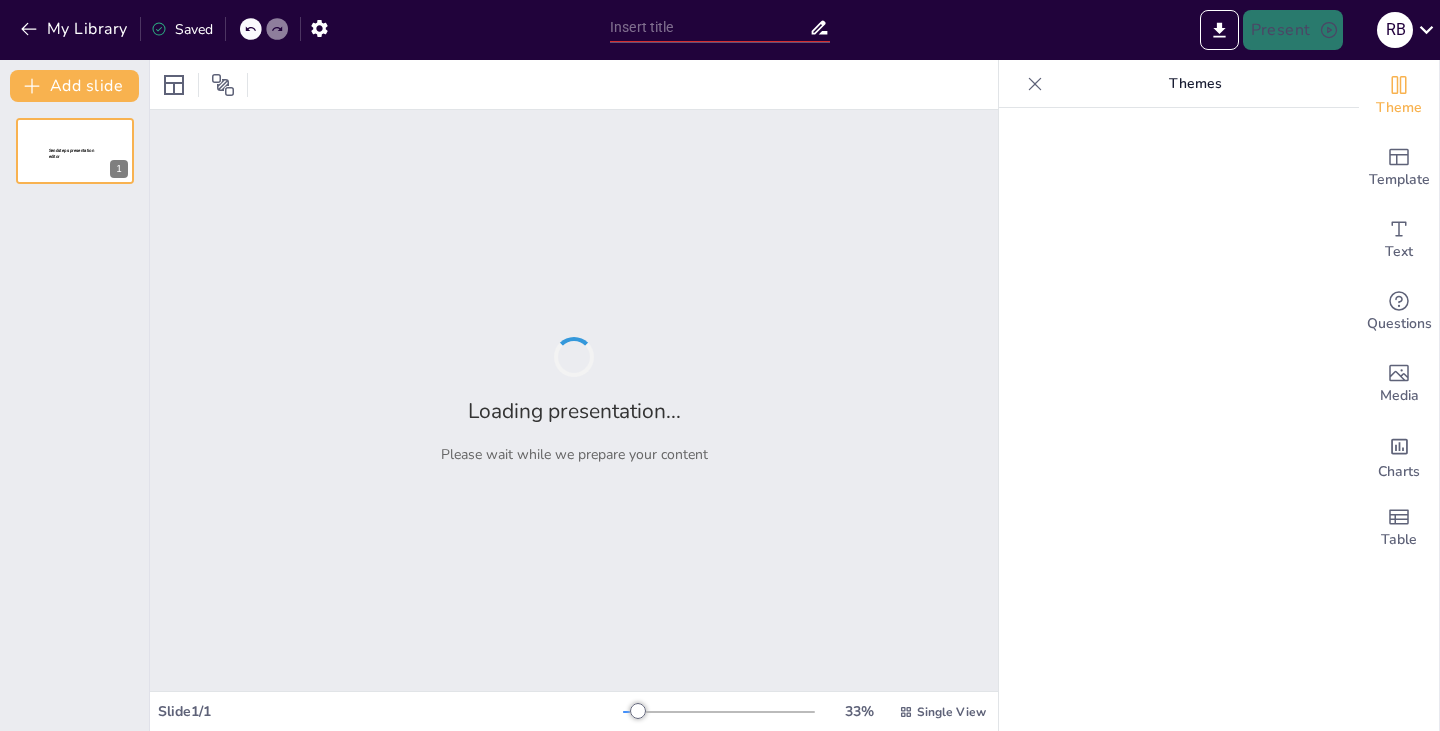 type on "Análisis Pirognóstico de Materiales: Comportamiento de la Fibra ante la Llama" 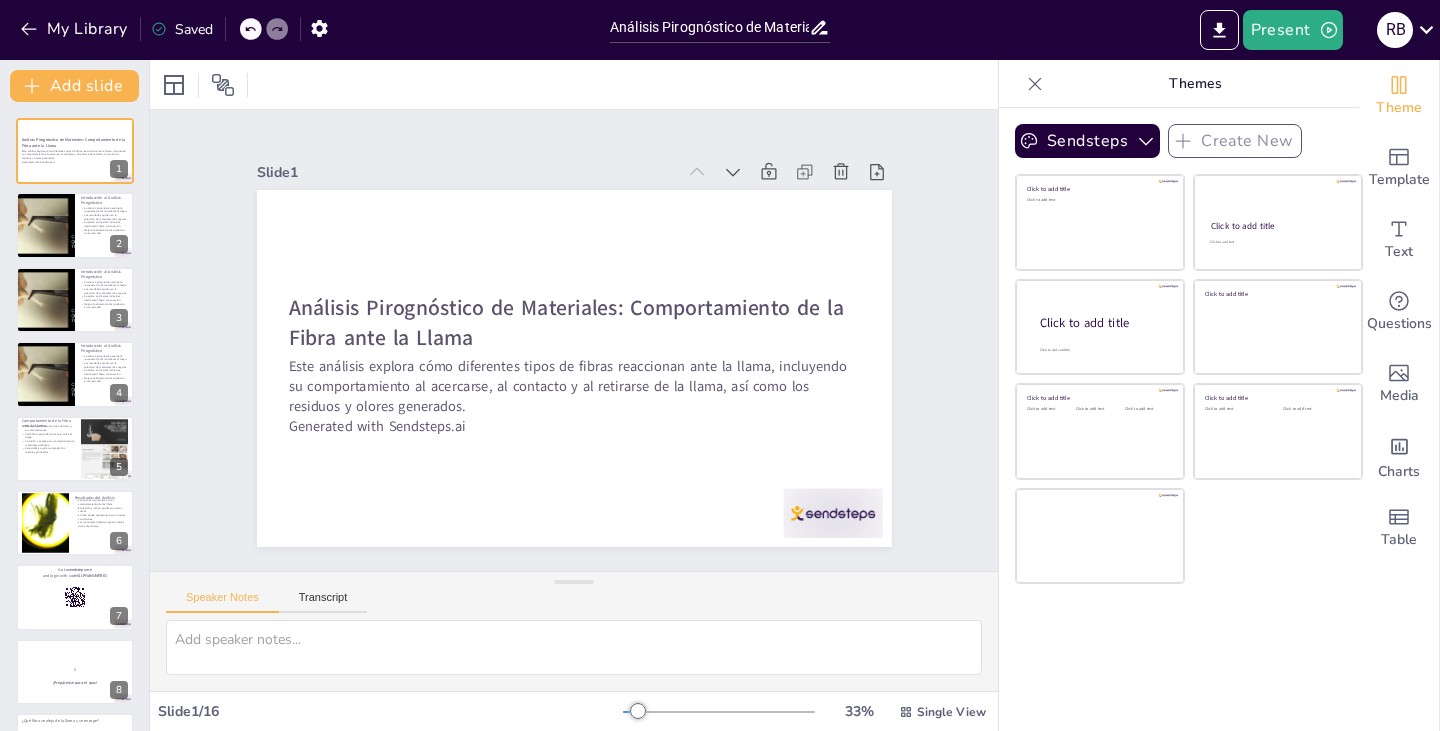 checkbox on "true" 